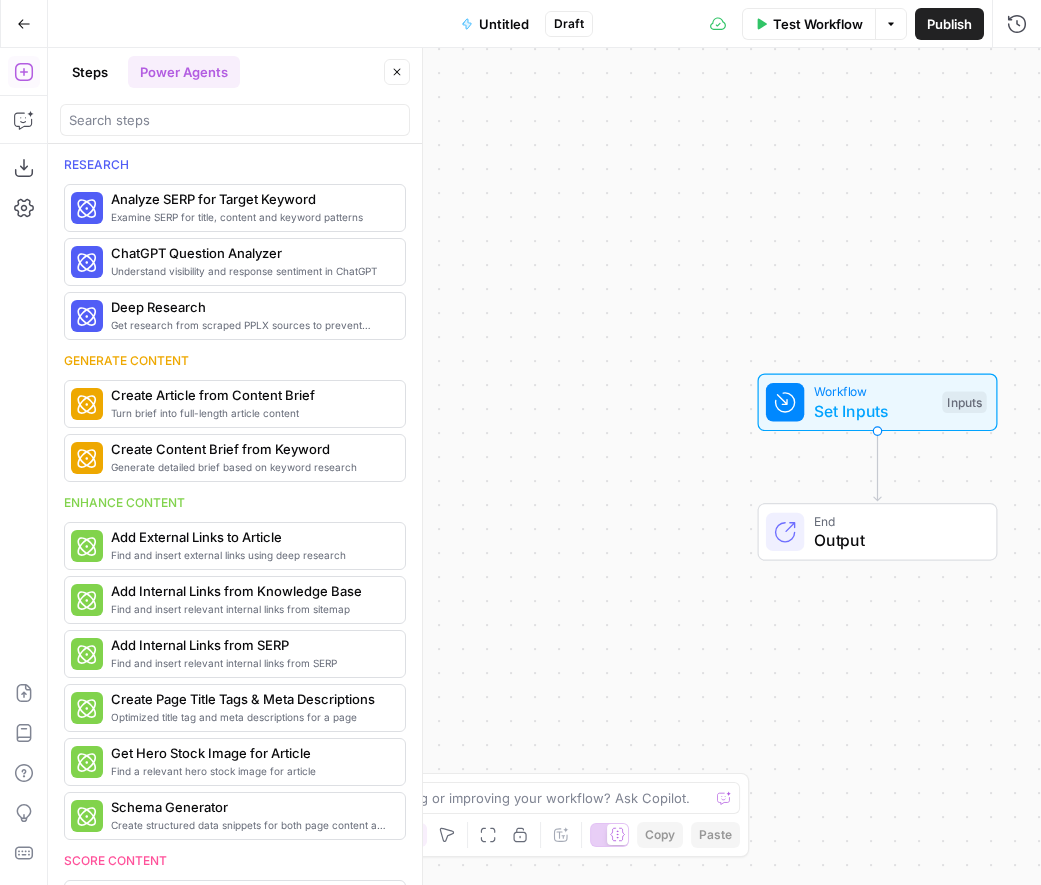 scroll, scrollTop: 0, scrollLeft: 0, axis: both 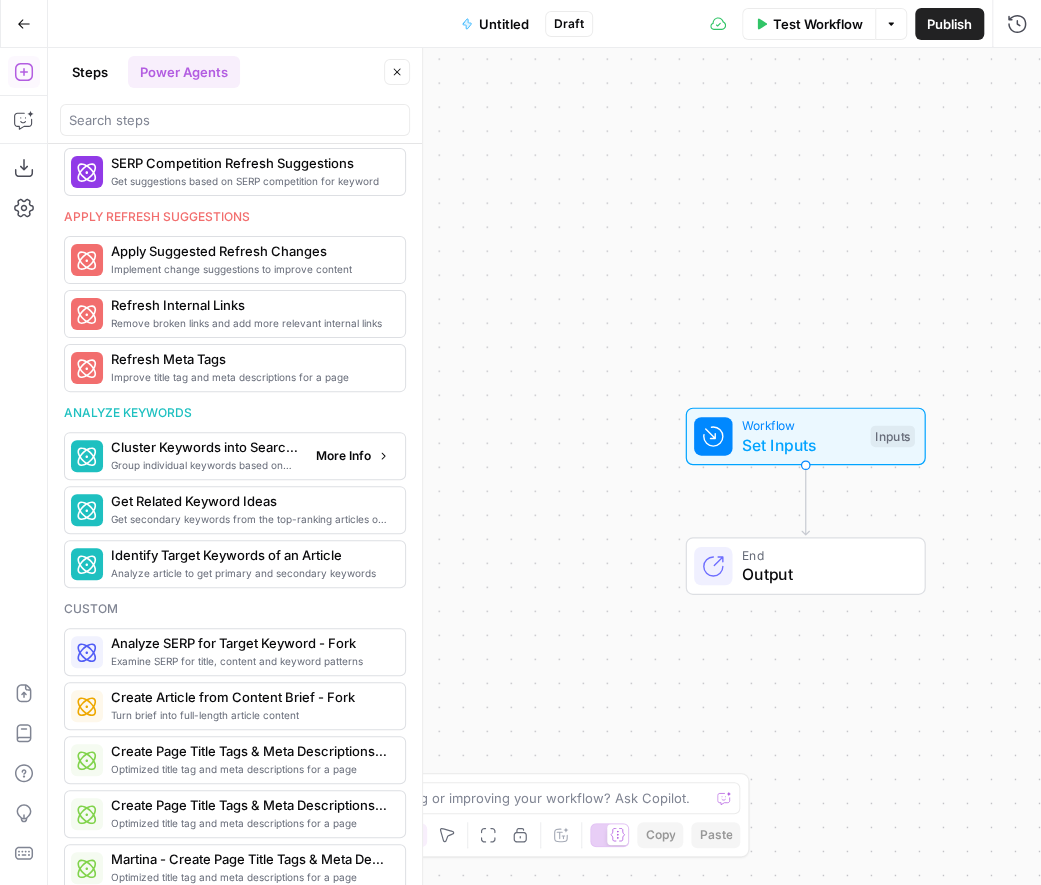 click on "Cluster Keywords into Search Clusters" at bounding box center (205, 447) 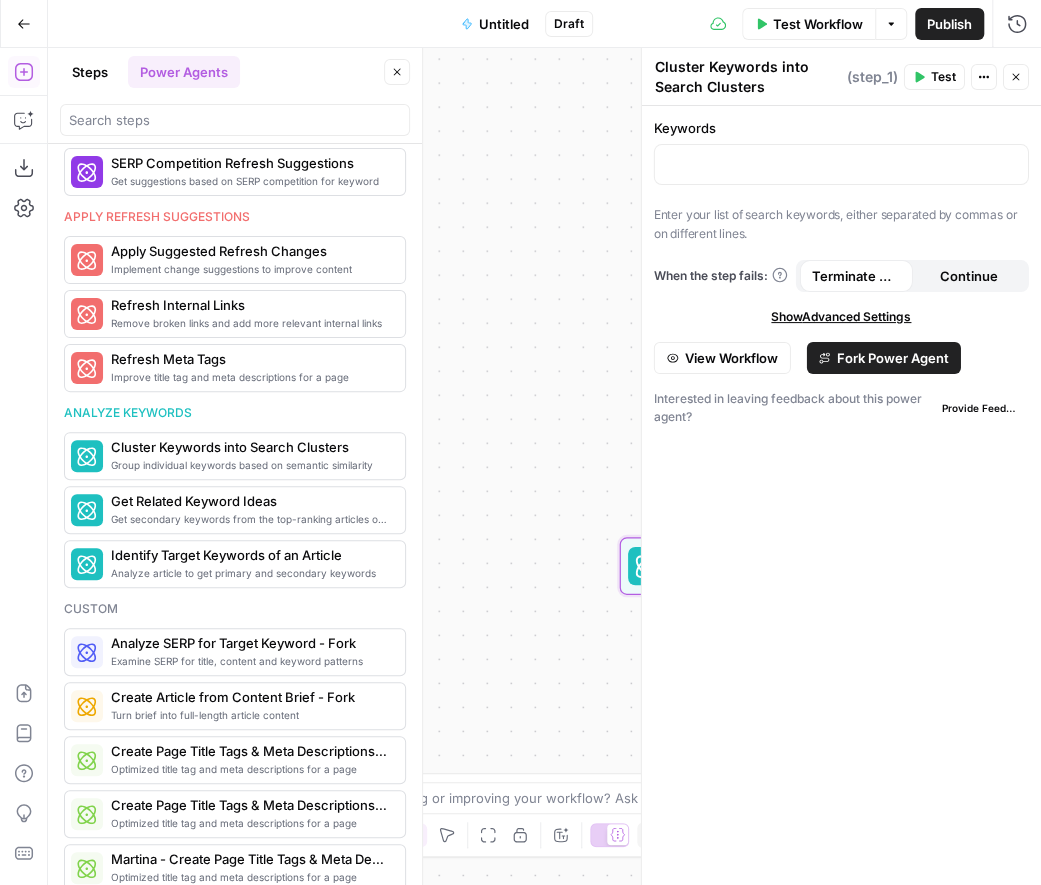 click 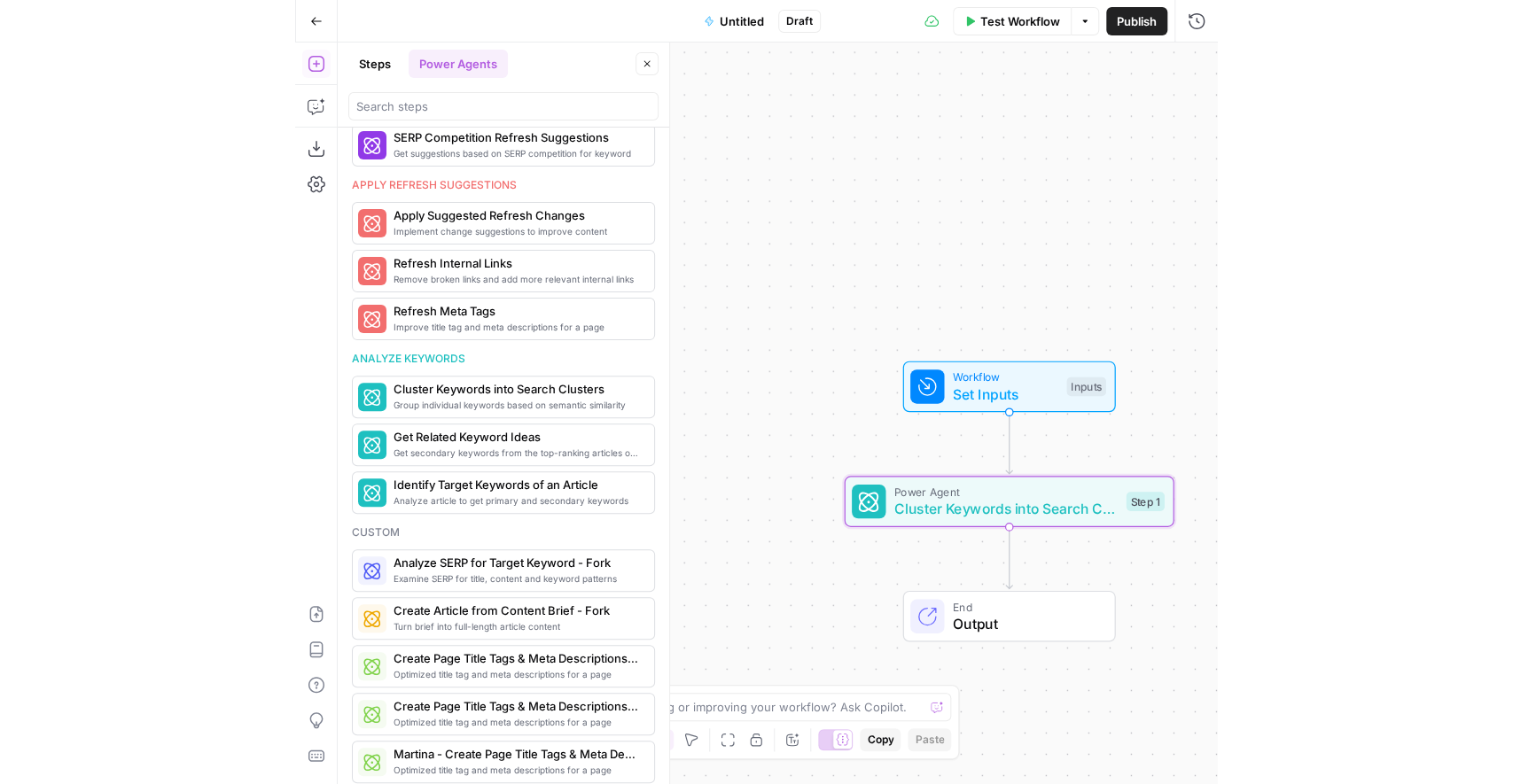 scroll, scrollTop: 917, scrollLeft: 0, axis: vertical 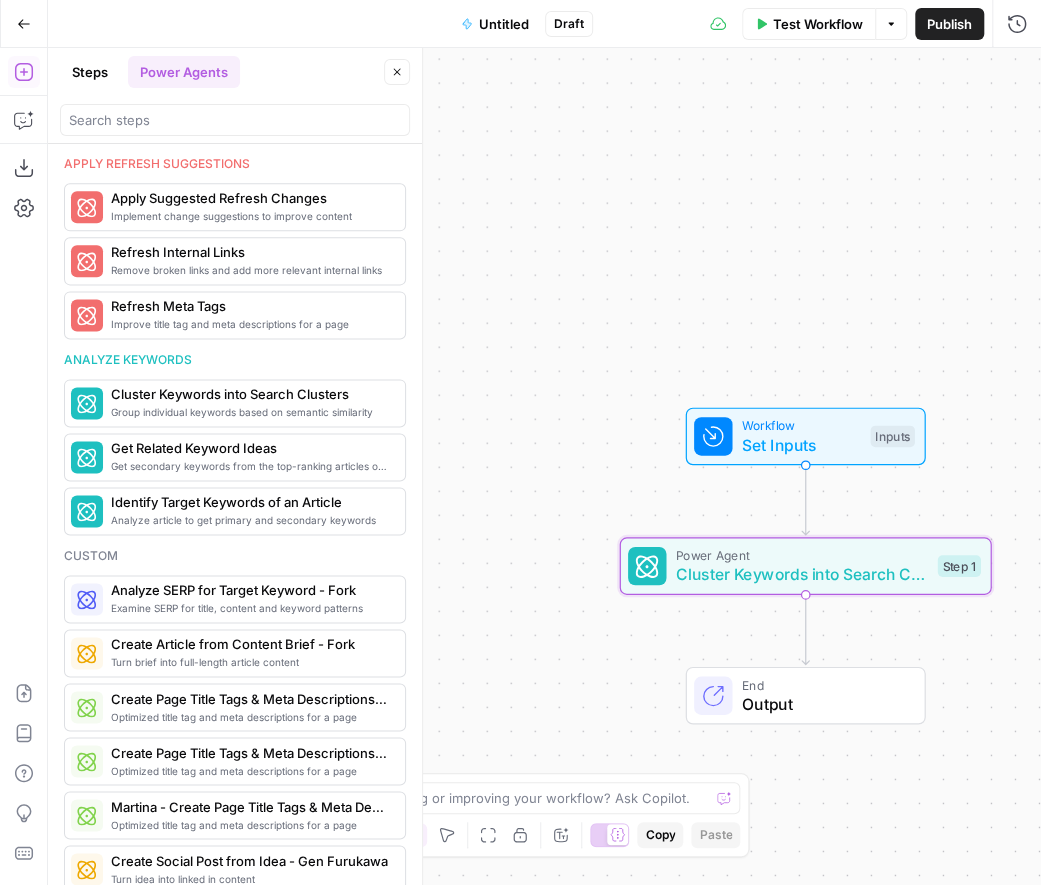 click on "Inputs" at bounding box center [892, 437] 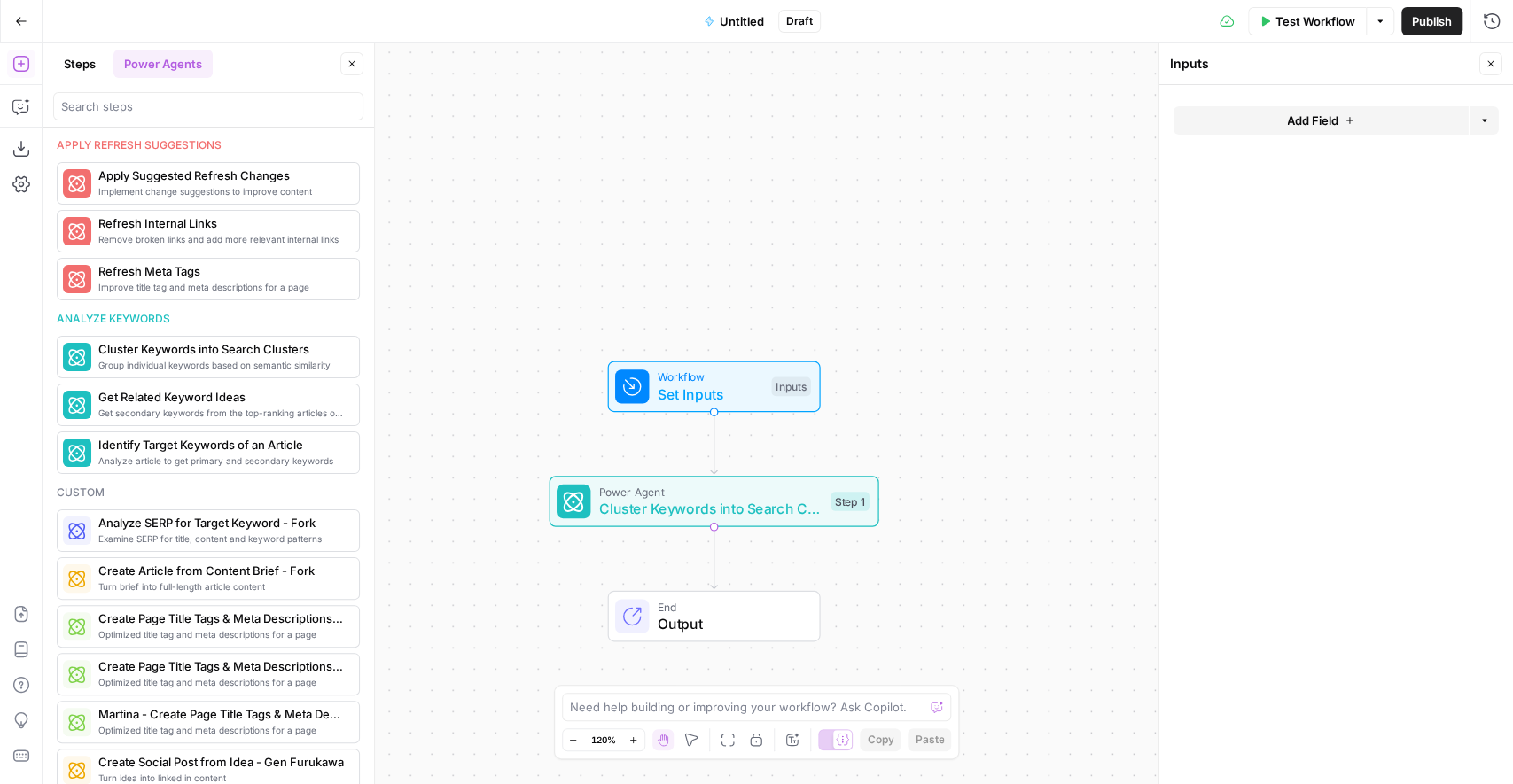 click on "Add Field" at bounding box center [1321, 120] 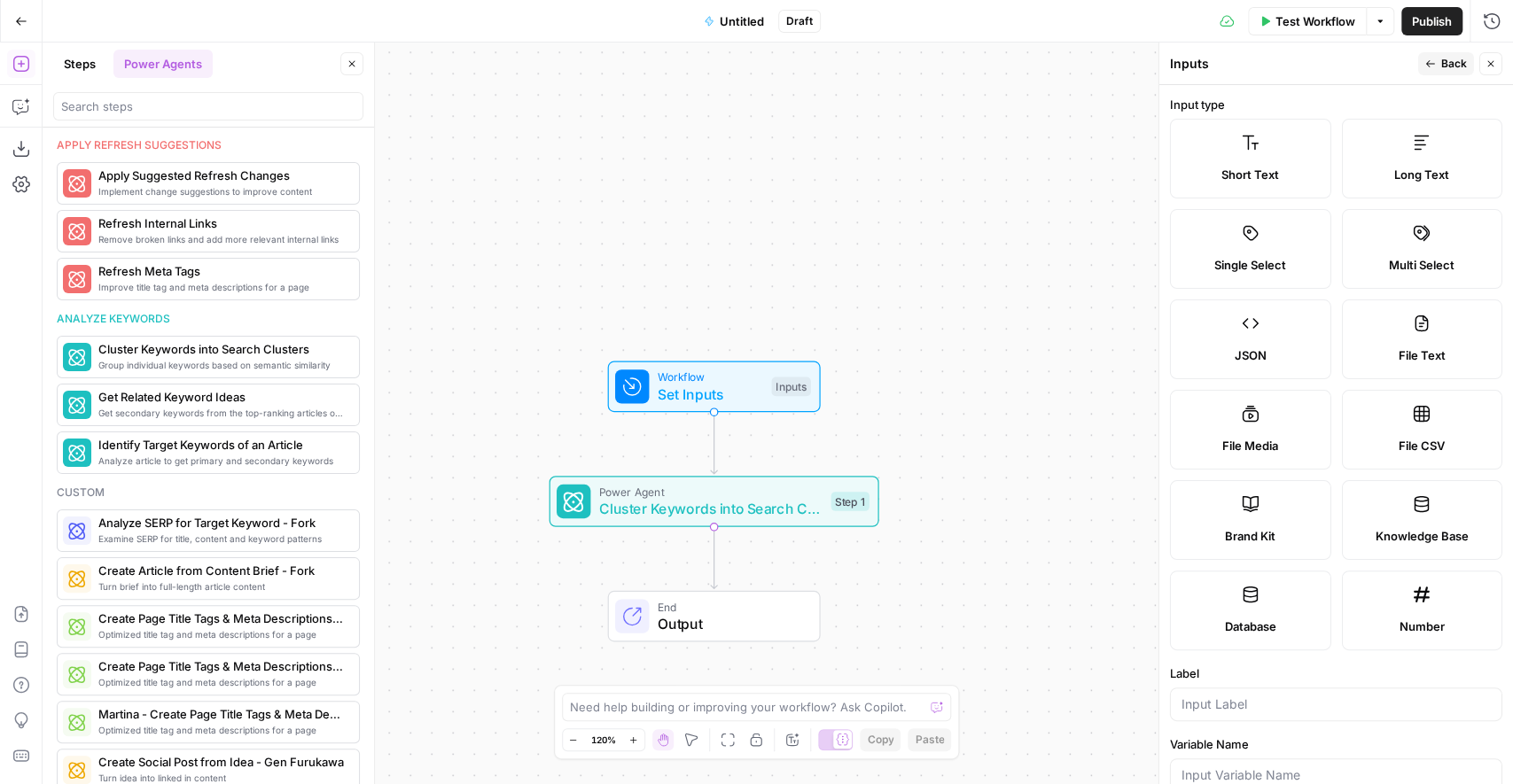click on "Short Text" at bounding box center (1251, 159) 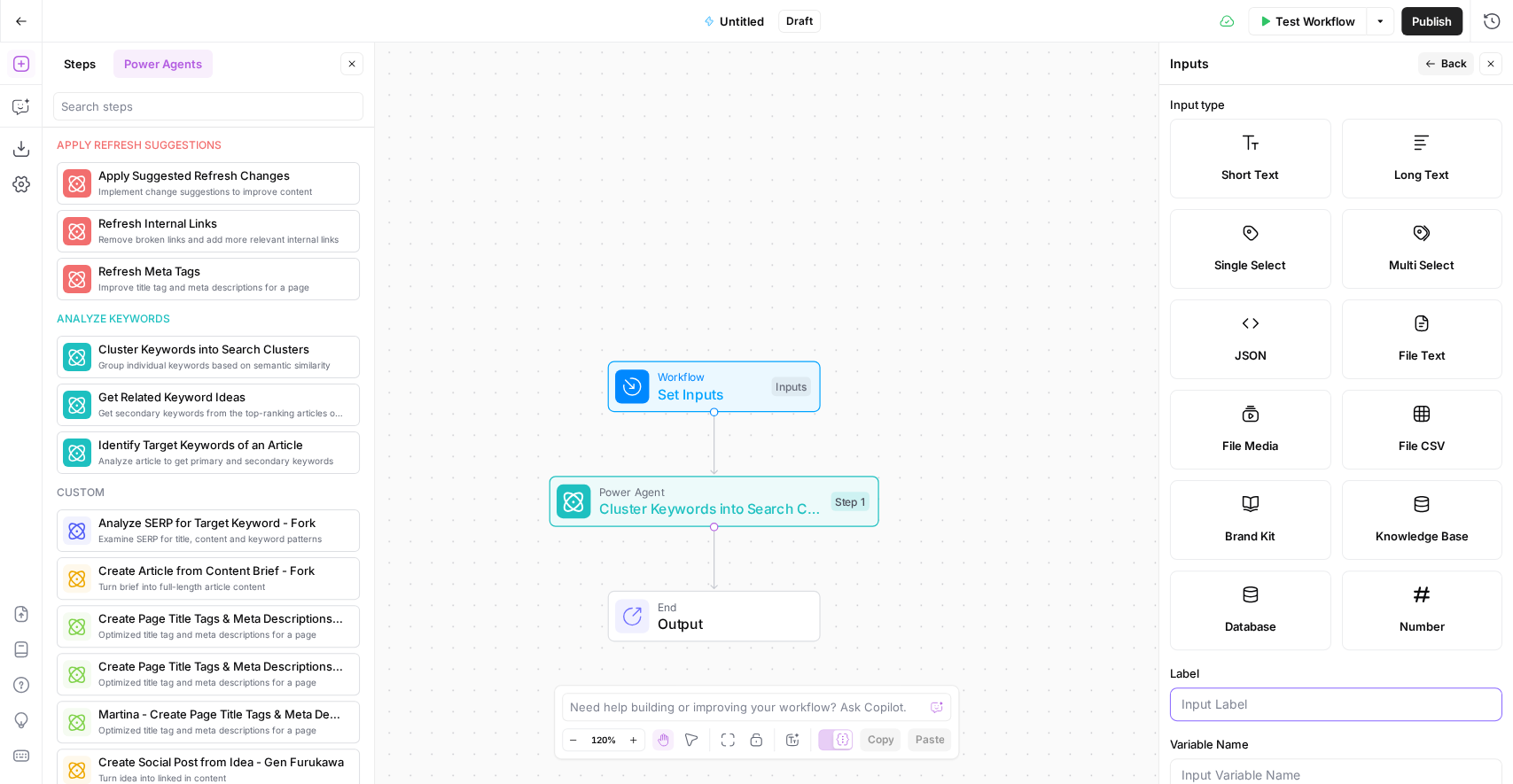 click on "Label" at bounding box center [1336, 704] 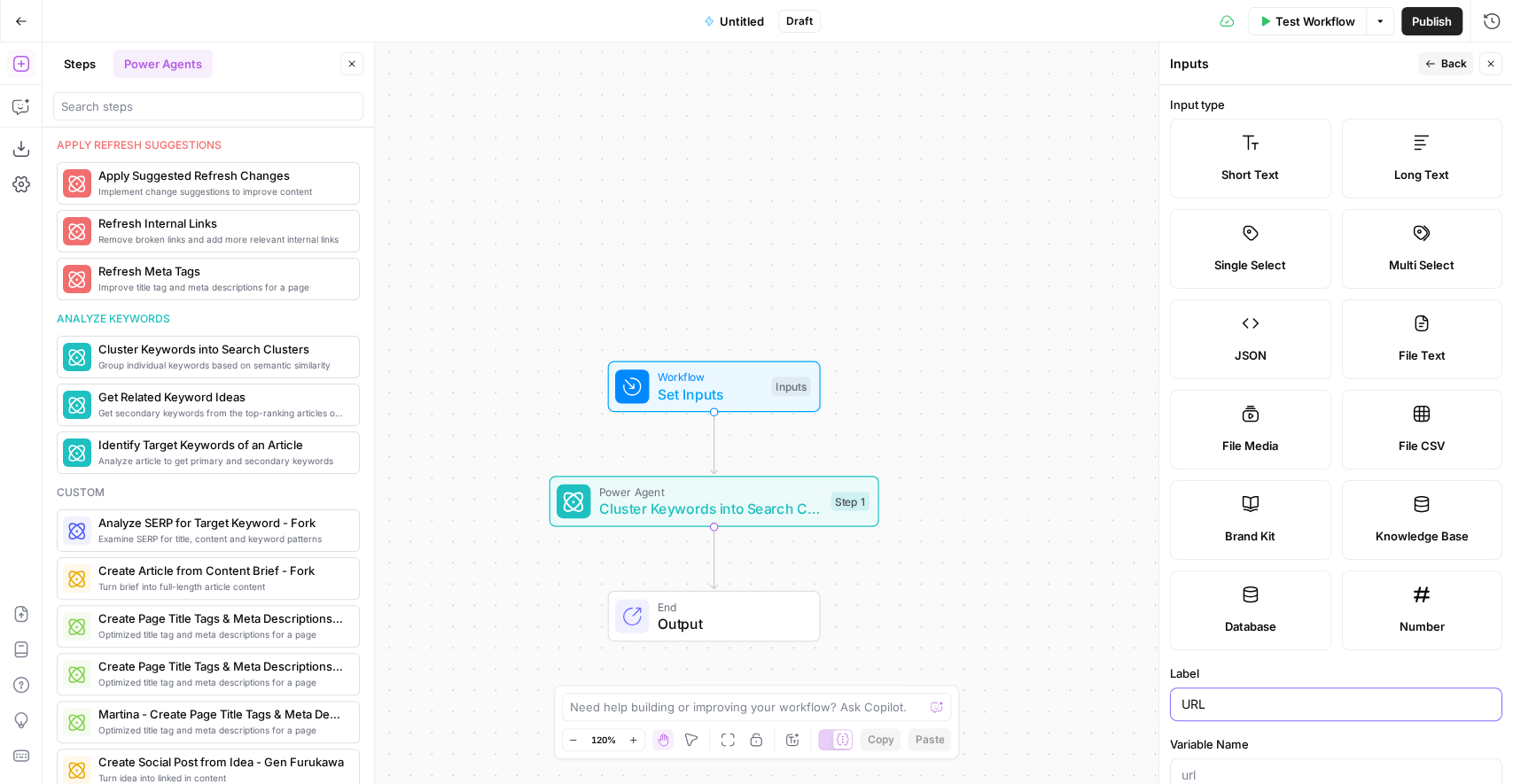 scroll, scrollTop: 382, scrollLeft: 0, axis: vertical 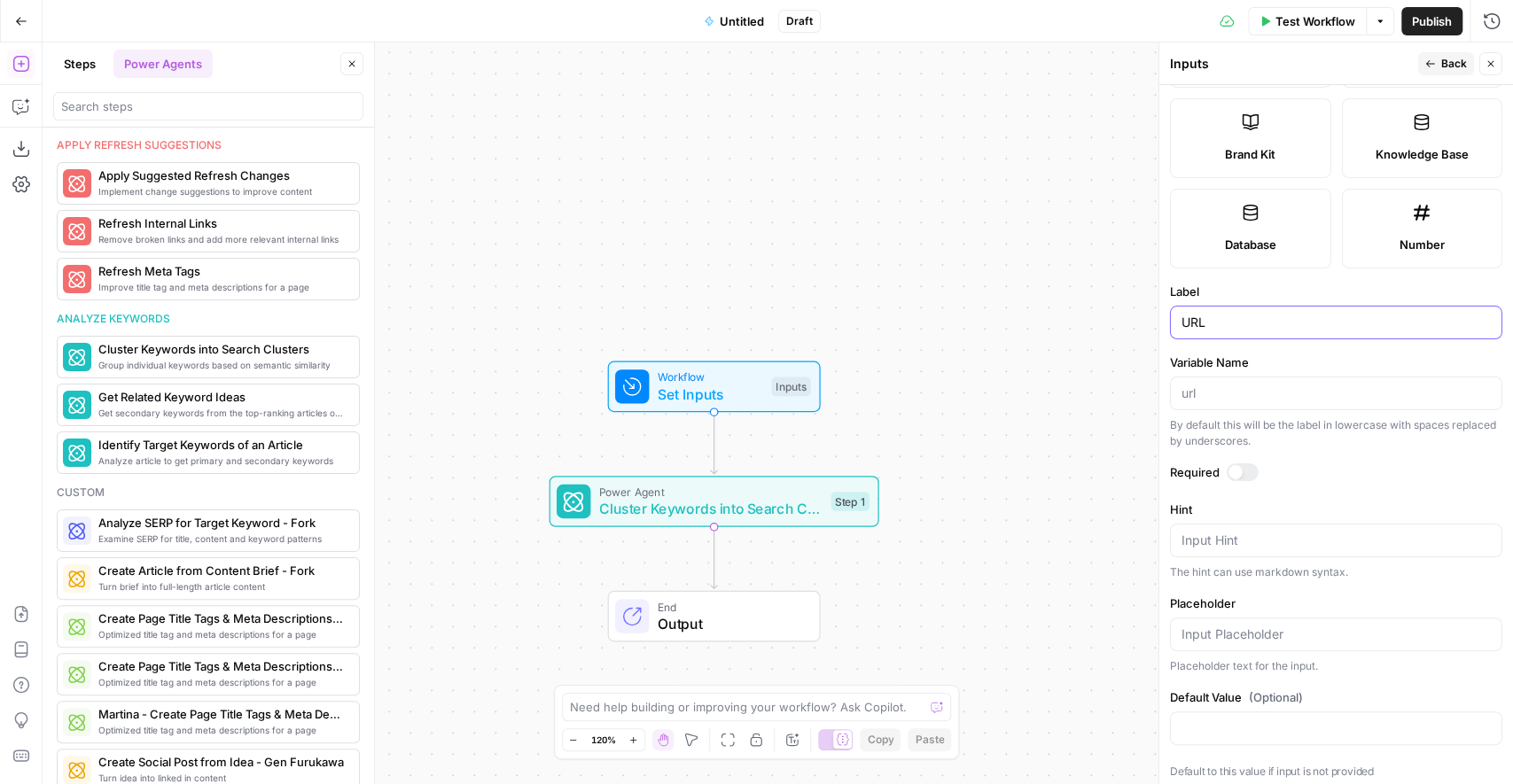 type on "URL" 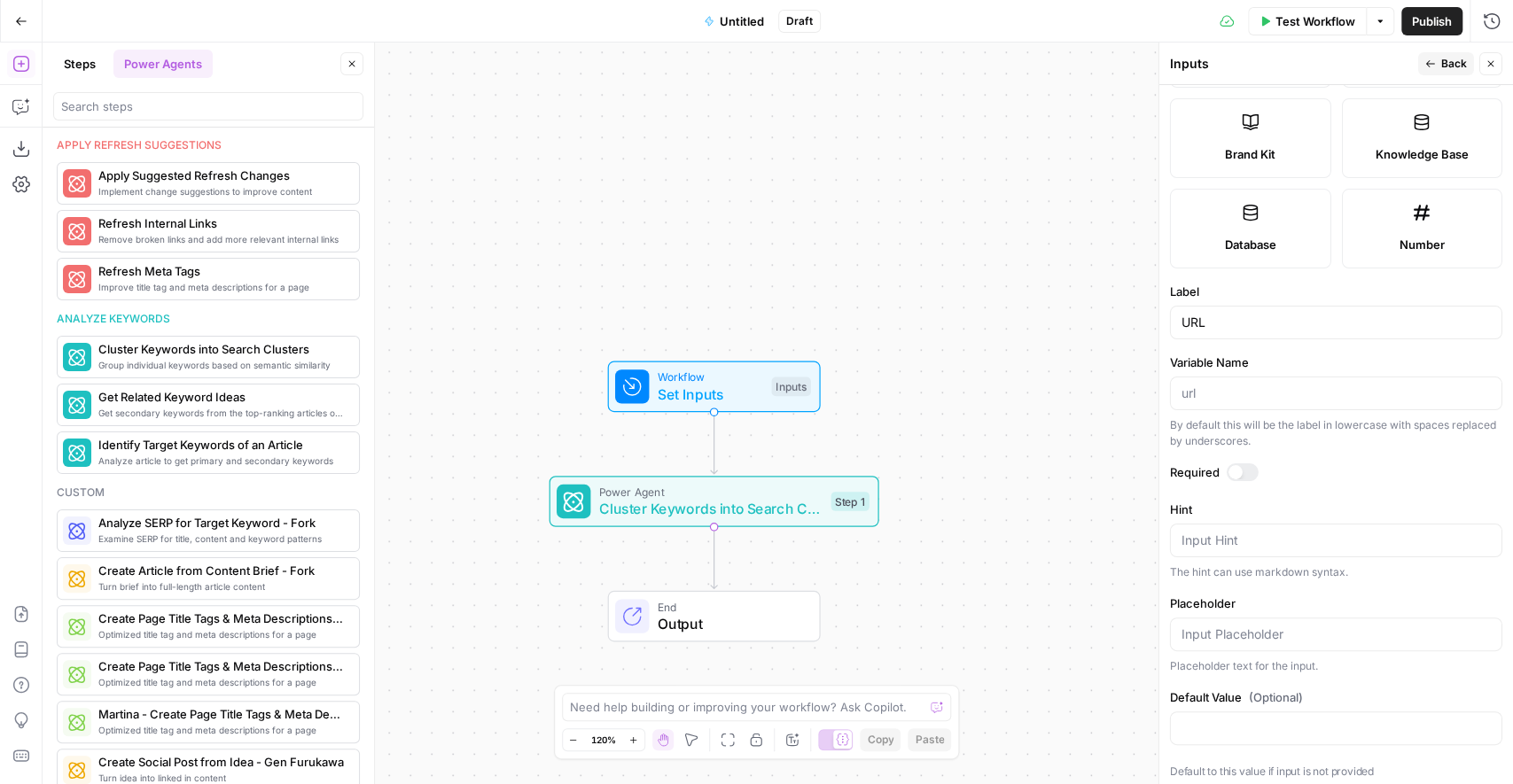 click on "Required" at bounding box center [1336, 475] 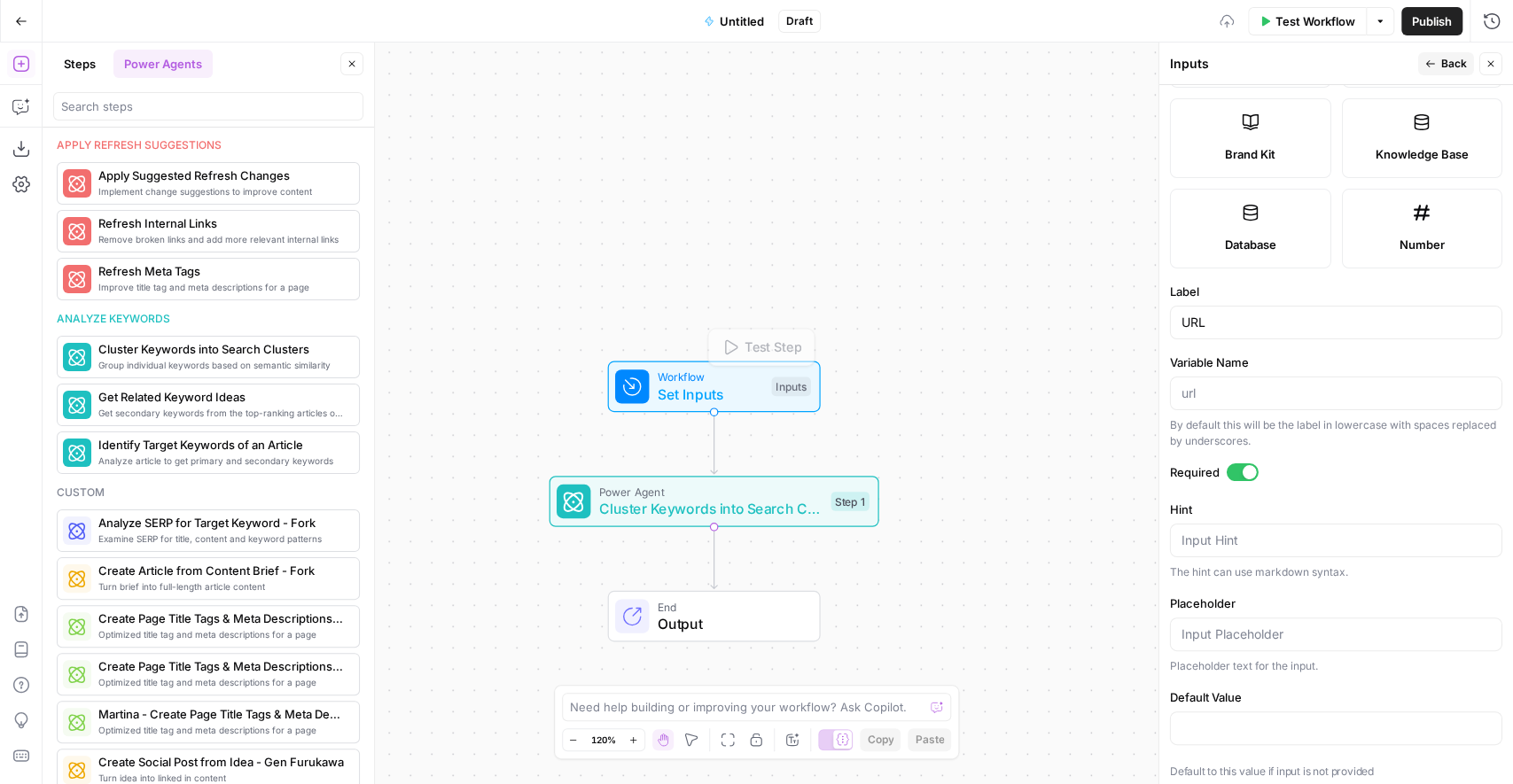 click on "Cluster Keywords into Search Clusters" at bounding box center [711, 508] 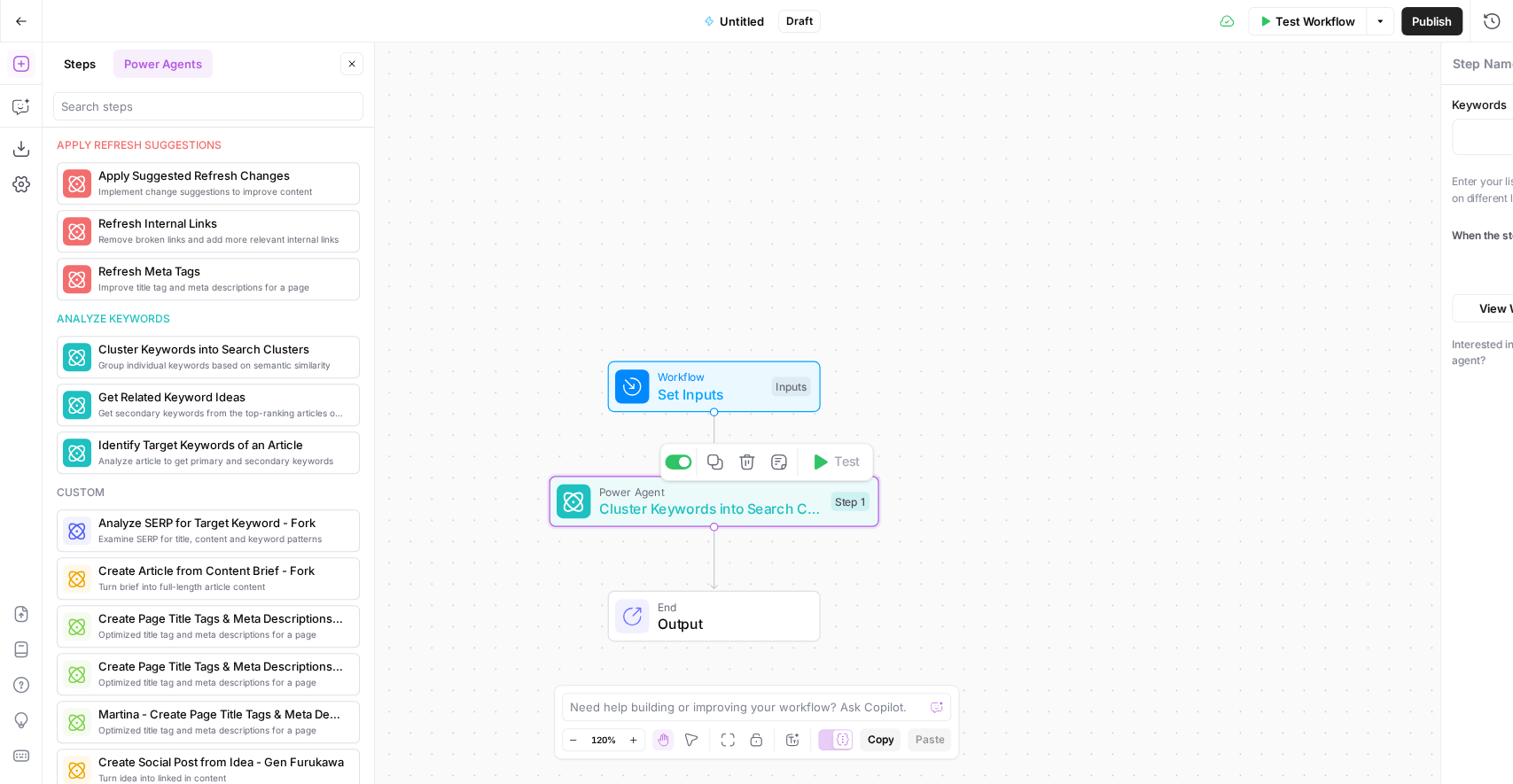 type on "Cluster Keywords into Search Clusters" 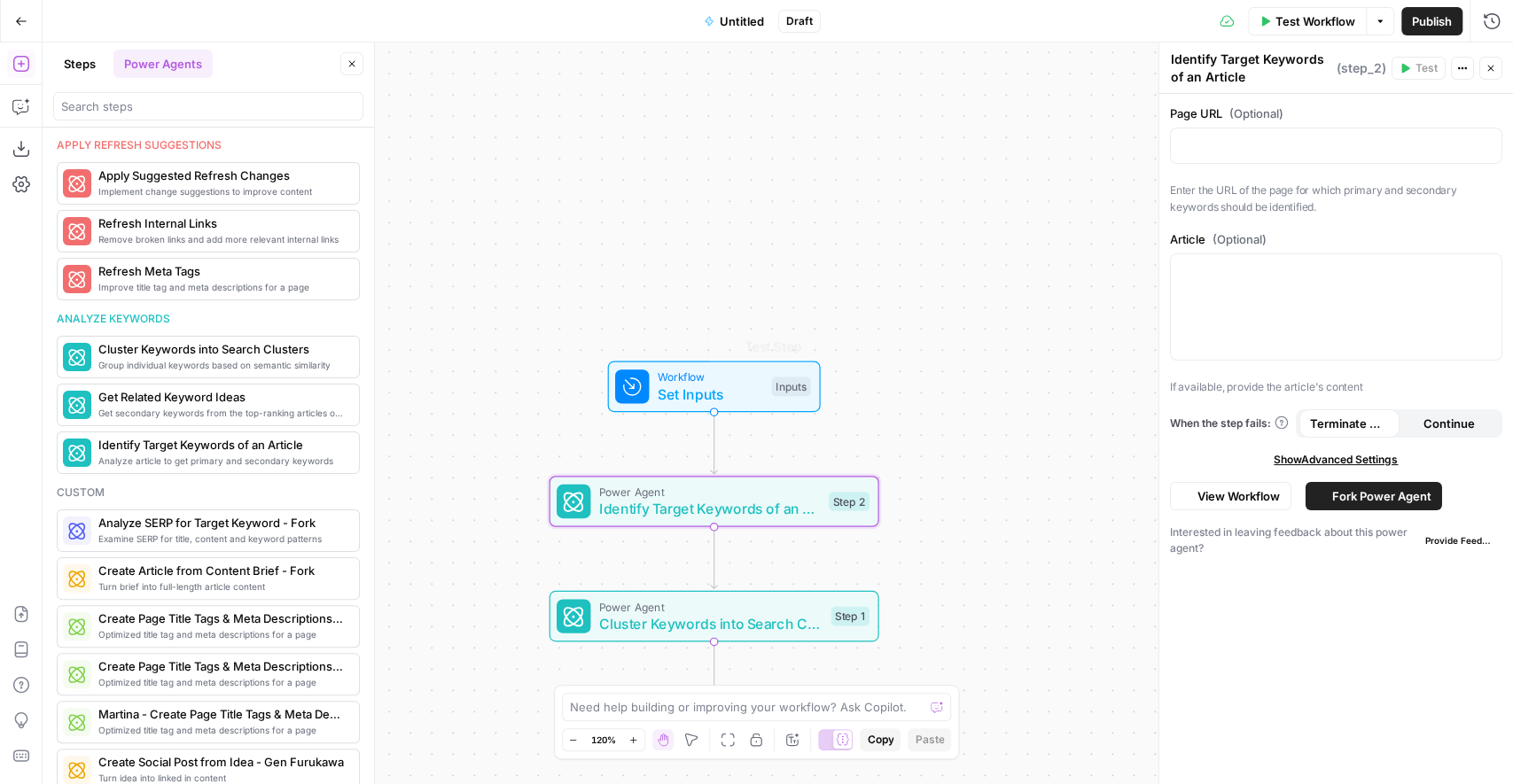 scroll, scrollTop: 1062, scrollLeft: 0, axis: vertical 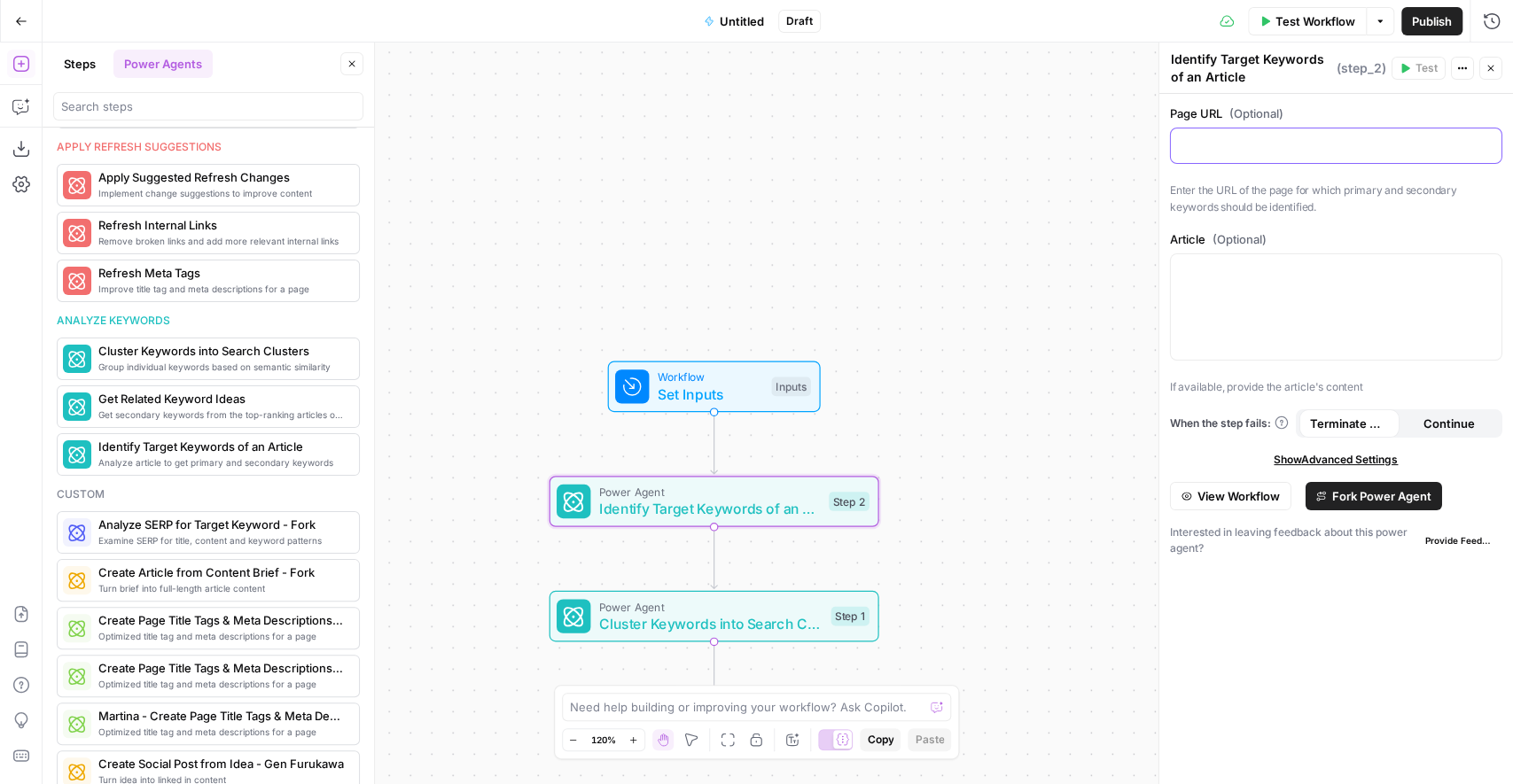click at bounding box center (1336, 145) 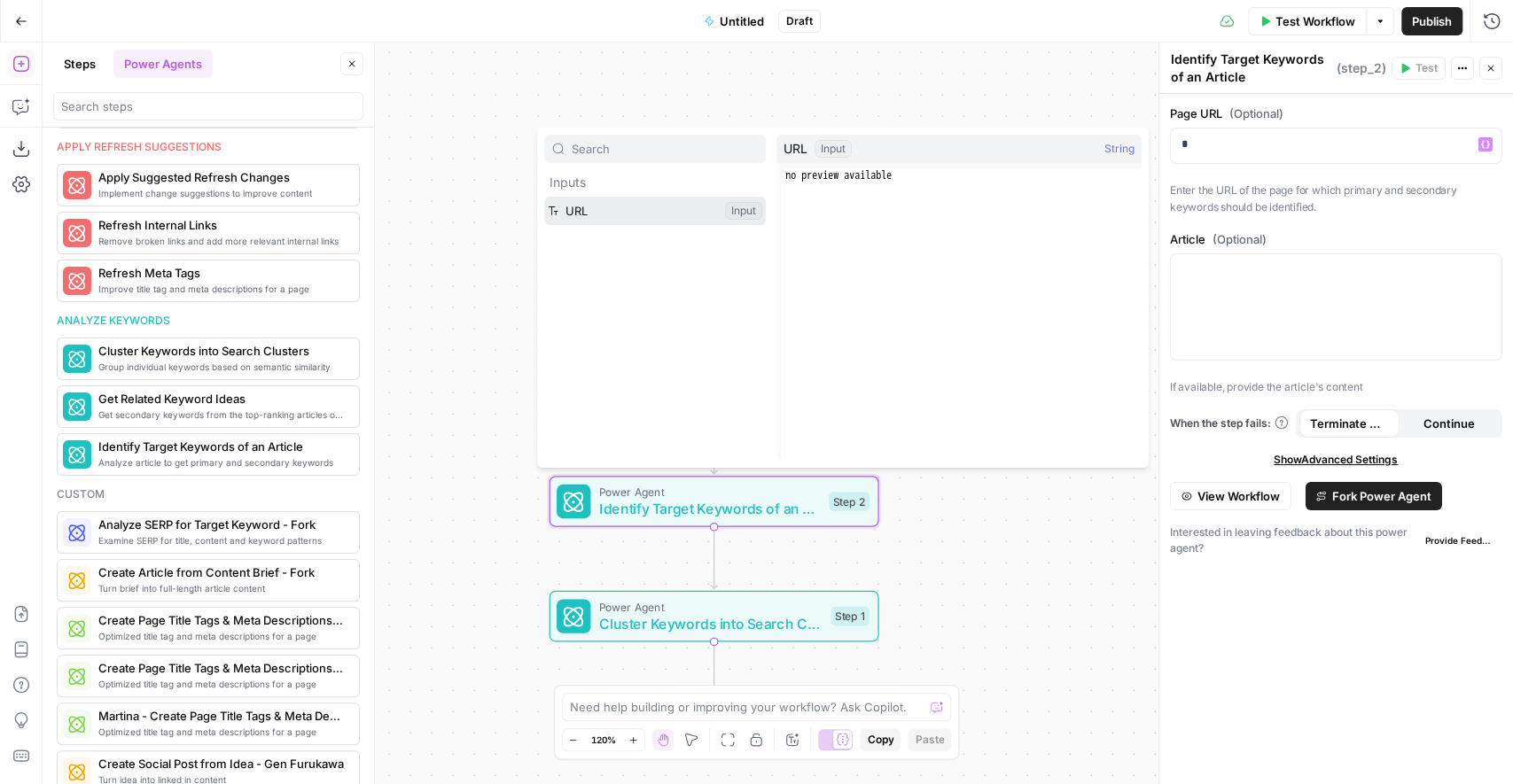 click at bounding box center [655, 211] 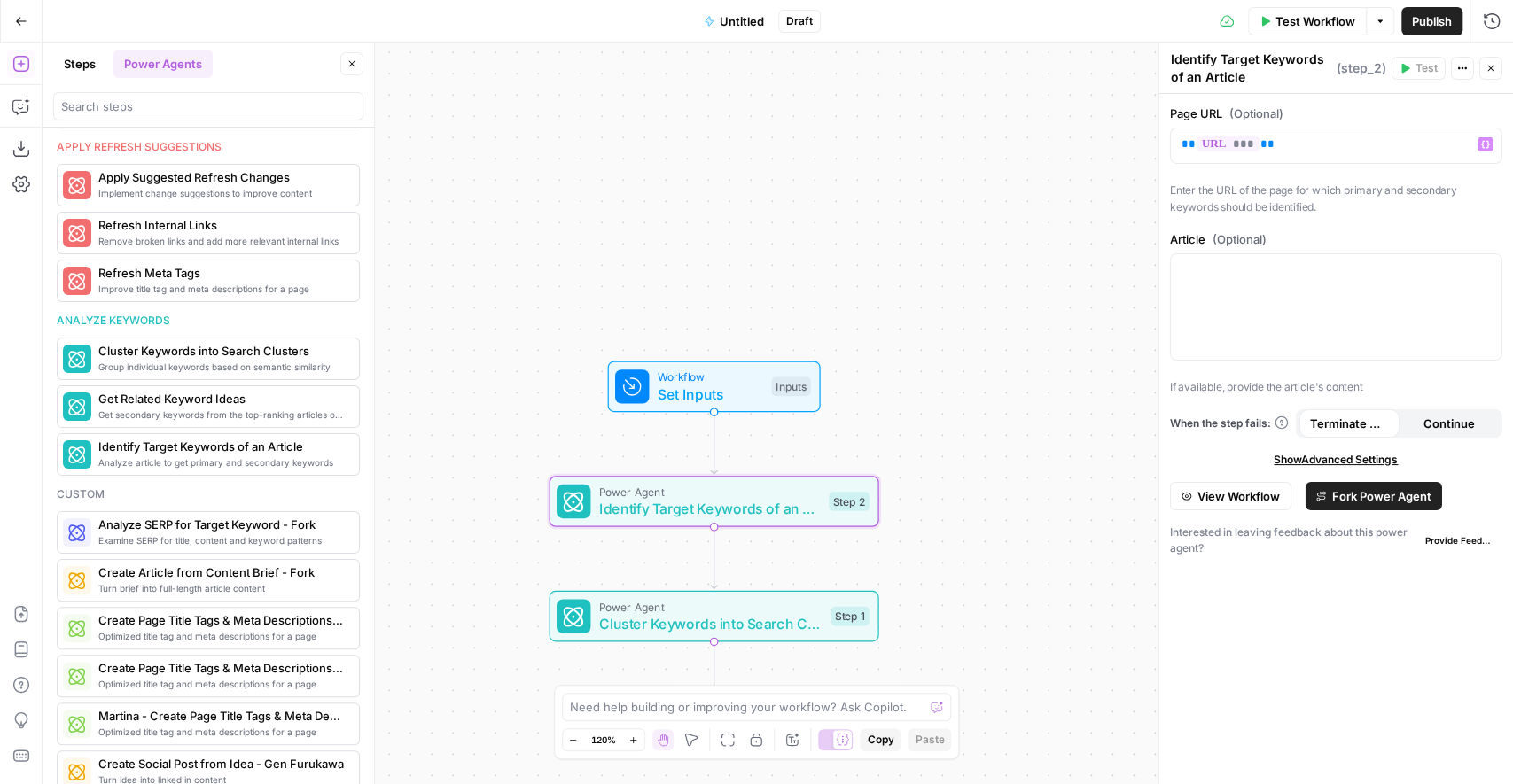 click on "Steps" at bounding box center (80, 64) 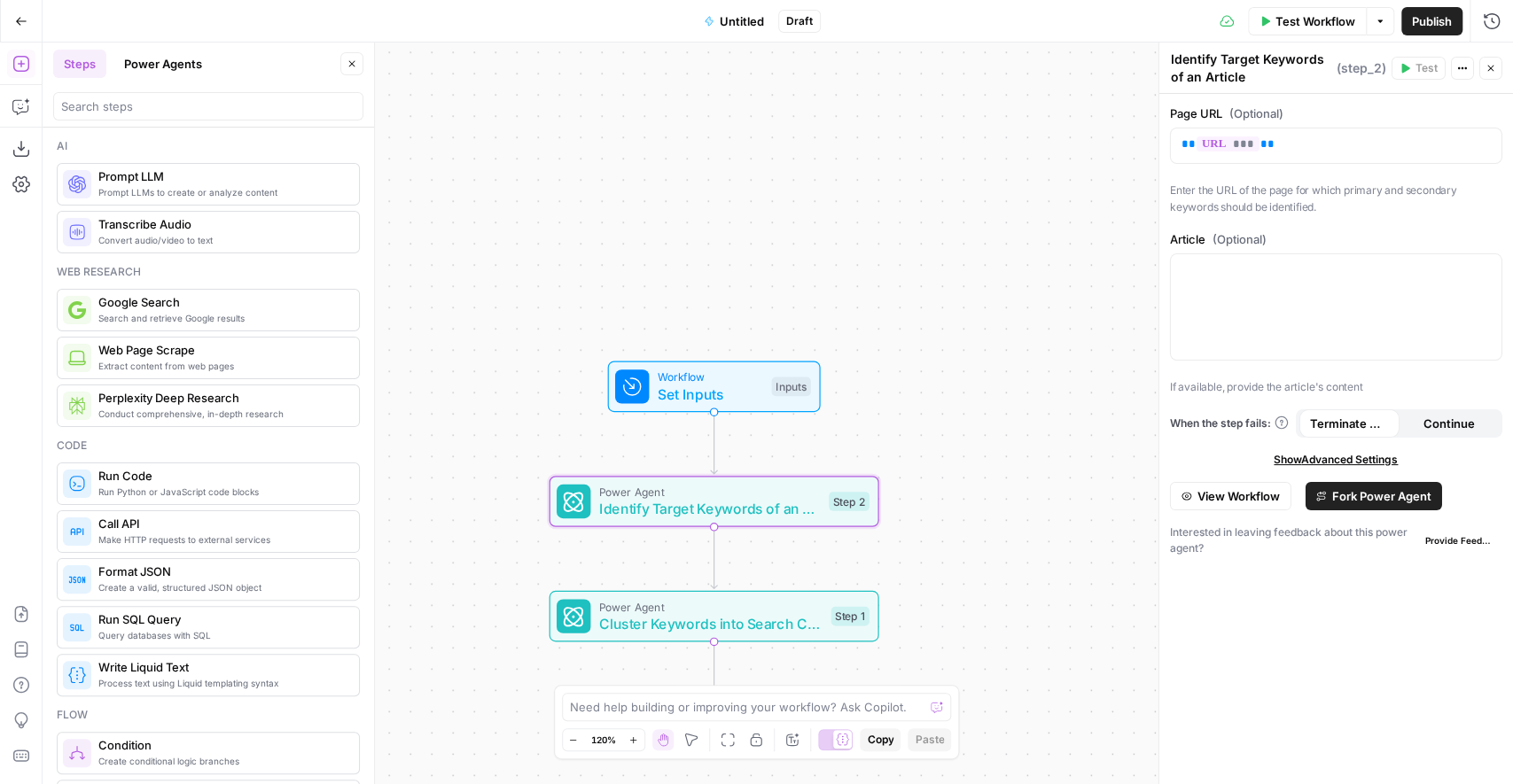 scroll, scrollTop: 14, scrollLeft: 0, axis: vertical 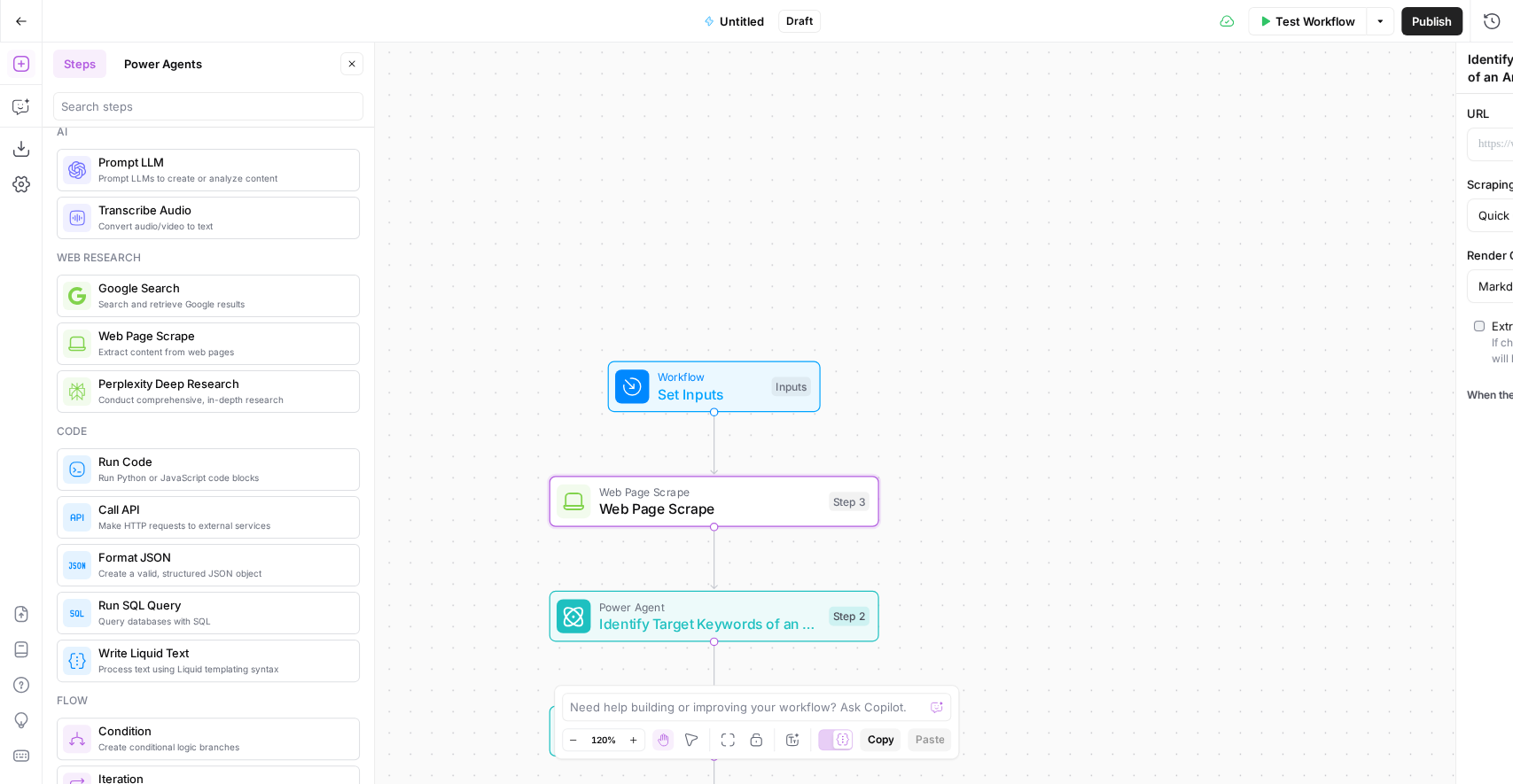 type on "Web Page Scrape" 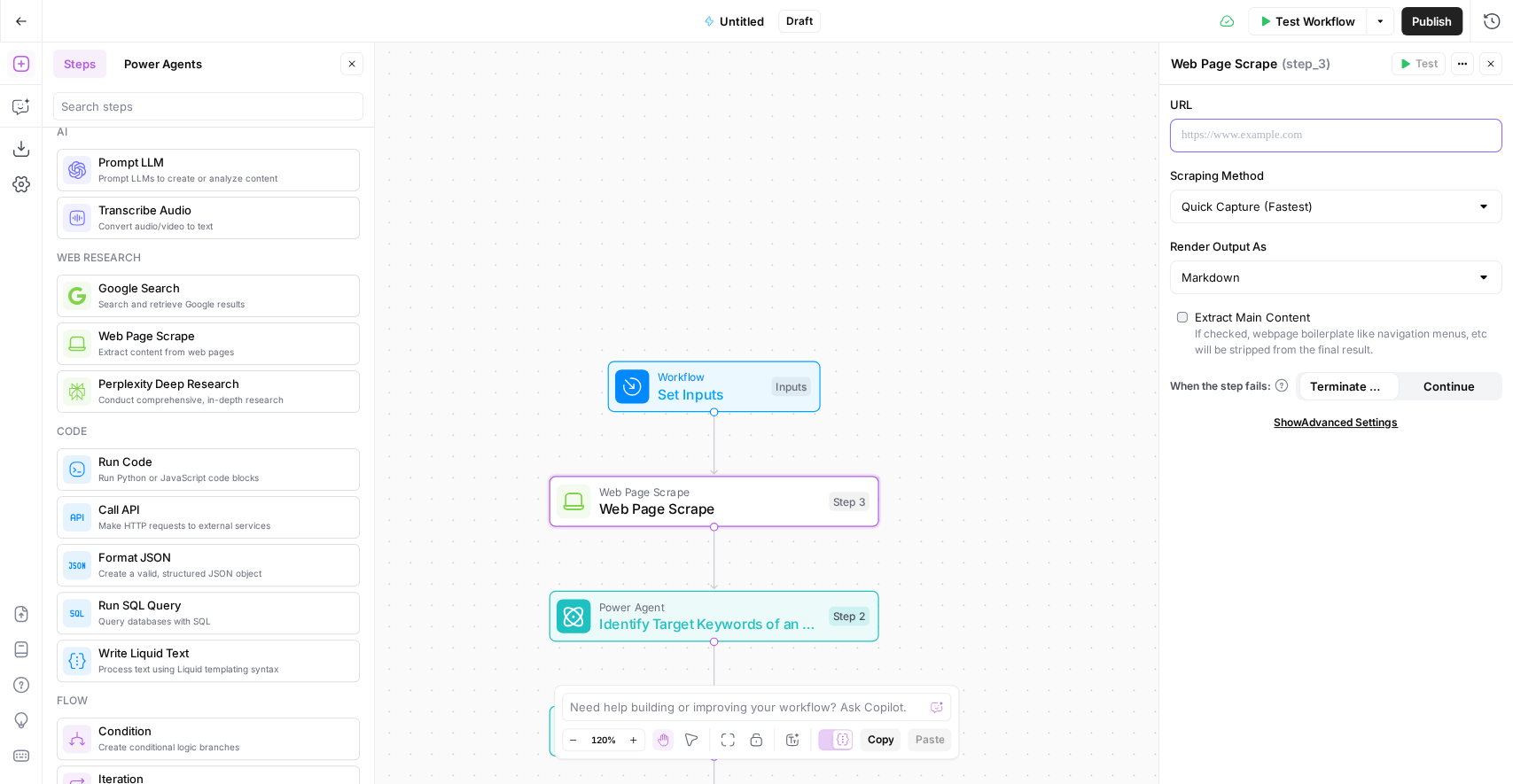 click at bounding box center [1322, 136] 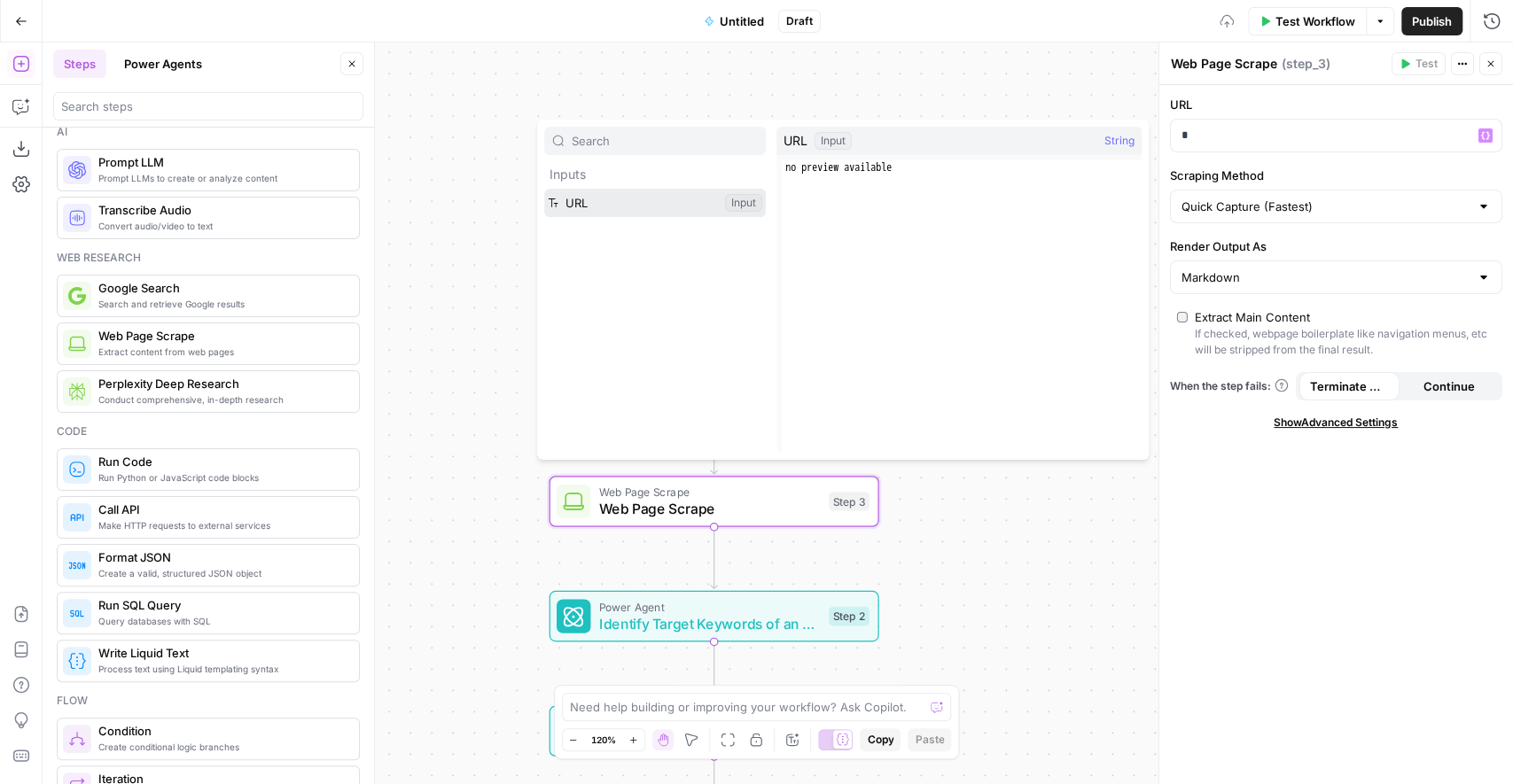 click at bounding box center [655, 203] 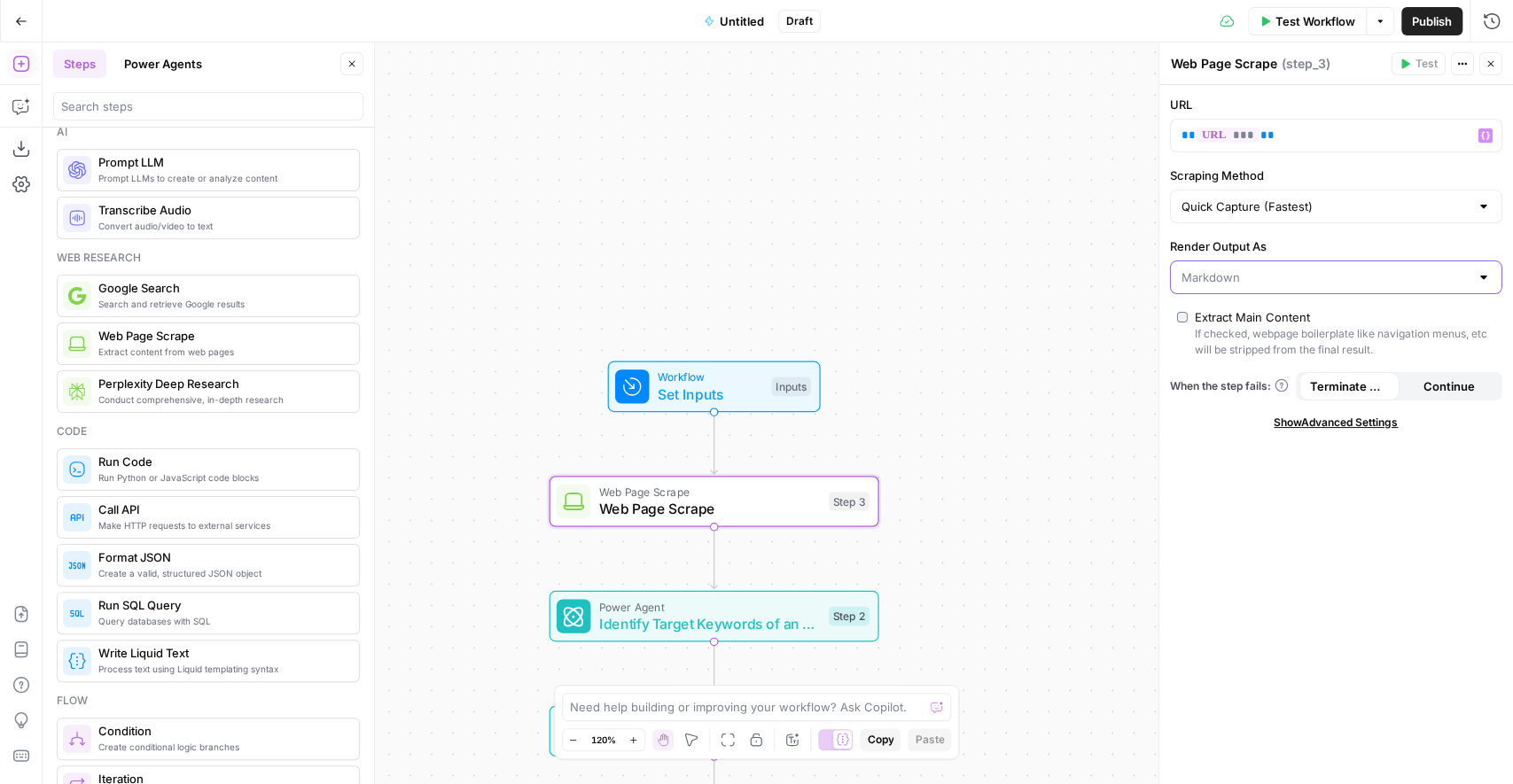 click on "Render Output As" at bounding box center (1325, 277) 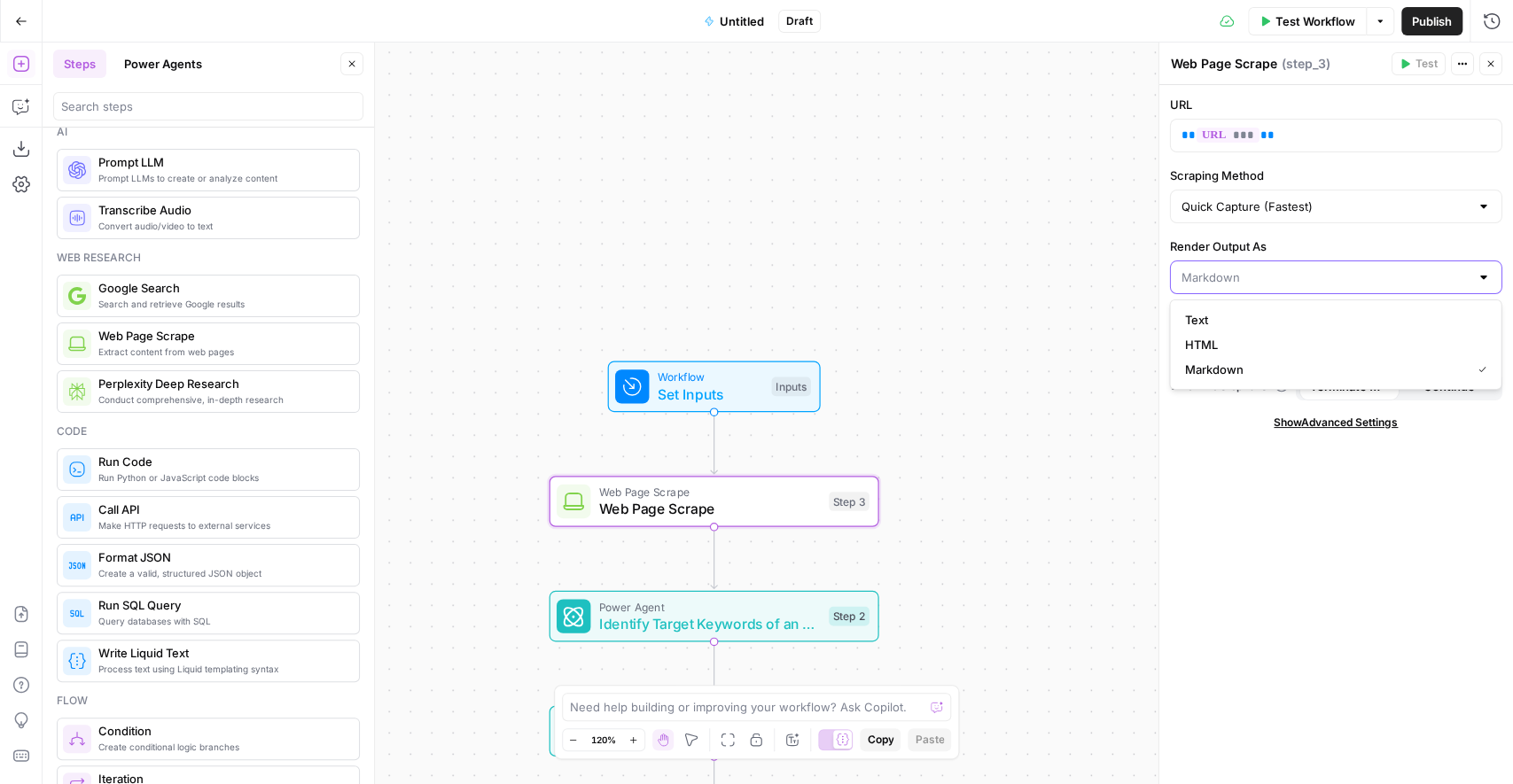 click on "Render Output As" at bounding box center [1325, 277] 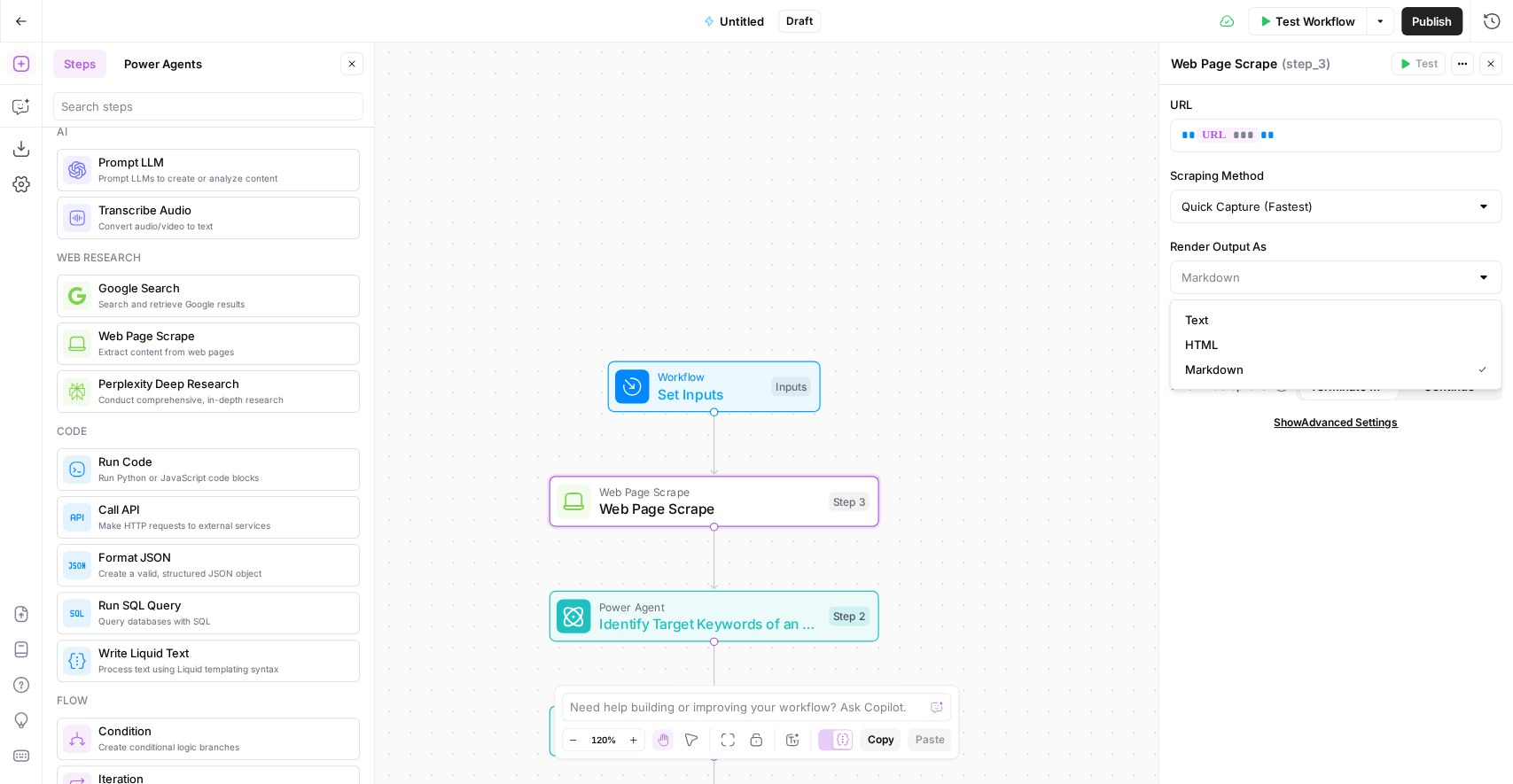 drag, startPoint x: 1204, startPoint y: 330, endPoint x: 1026, endPoint y: 306, distance: 179.61069 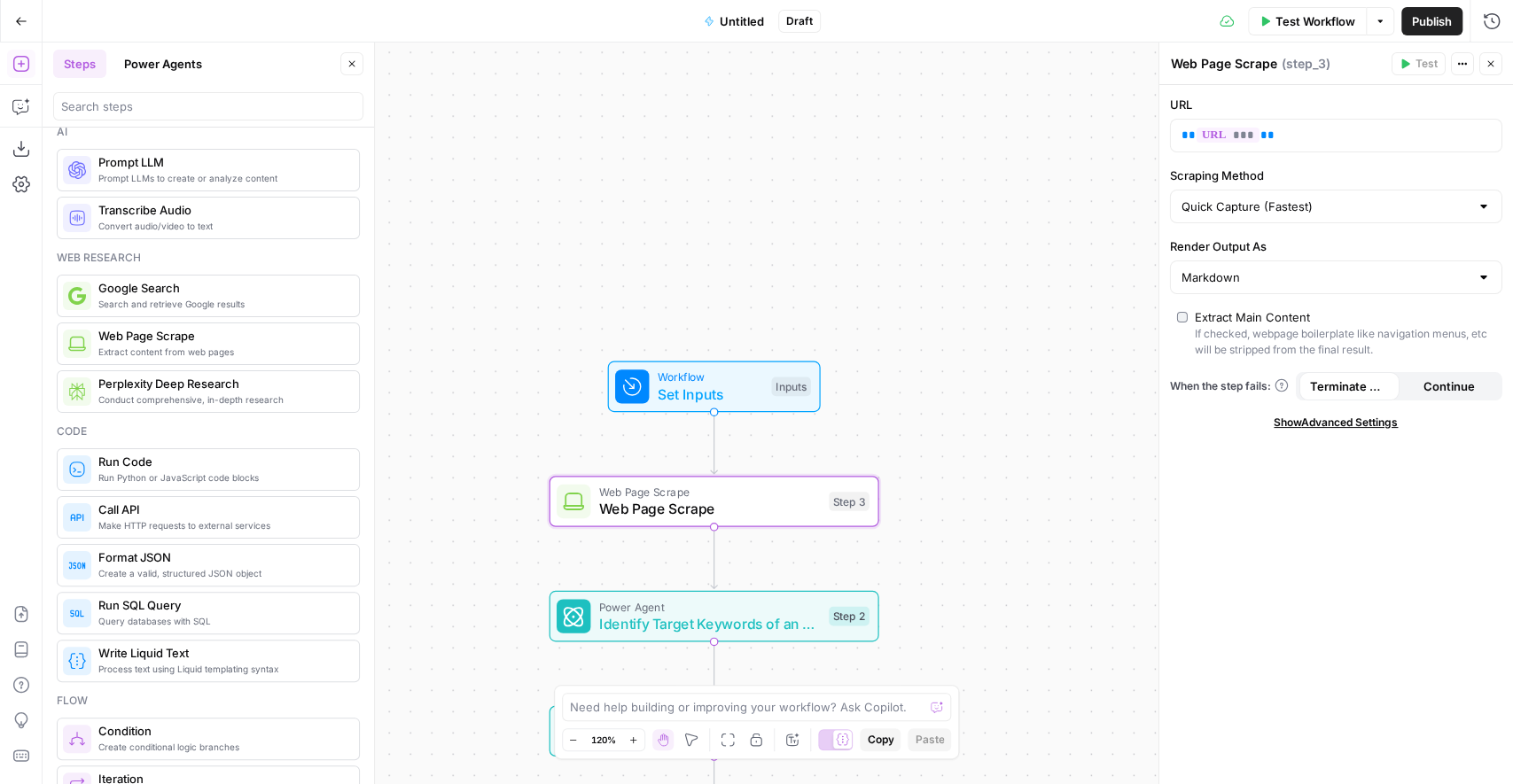 click on "Workflow Set Inputs Inputs Web Page Scrape Web Page Scrape Step 3 Power Agent Identify Target Keywords of an Article Step 2 Power Agent Cluster Keywords into Search Clusters Step 1 End Output" at bounding box center [777, 413] 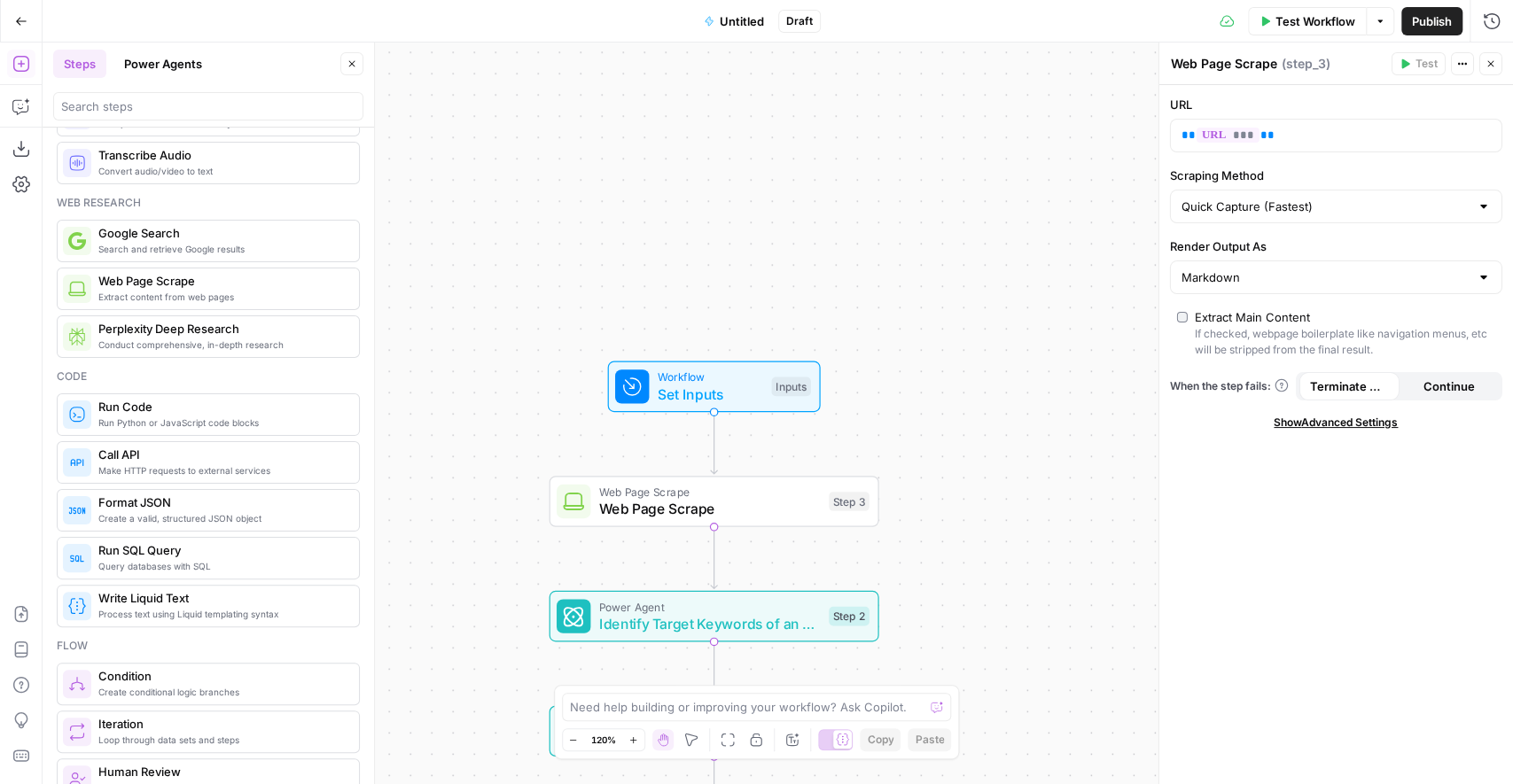 scroll, scrollTop: 80, scrollLeft: 0, axis: vertical 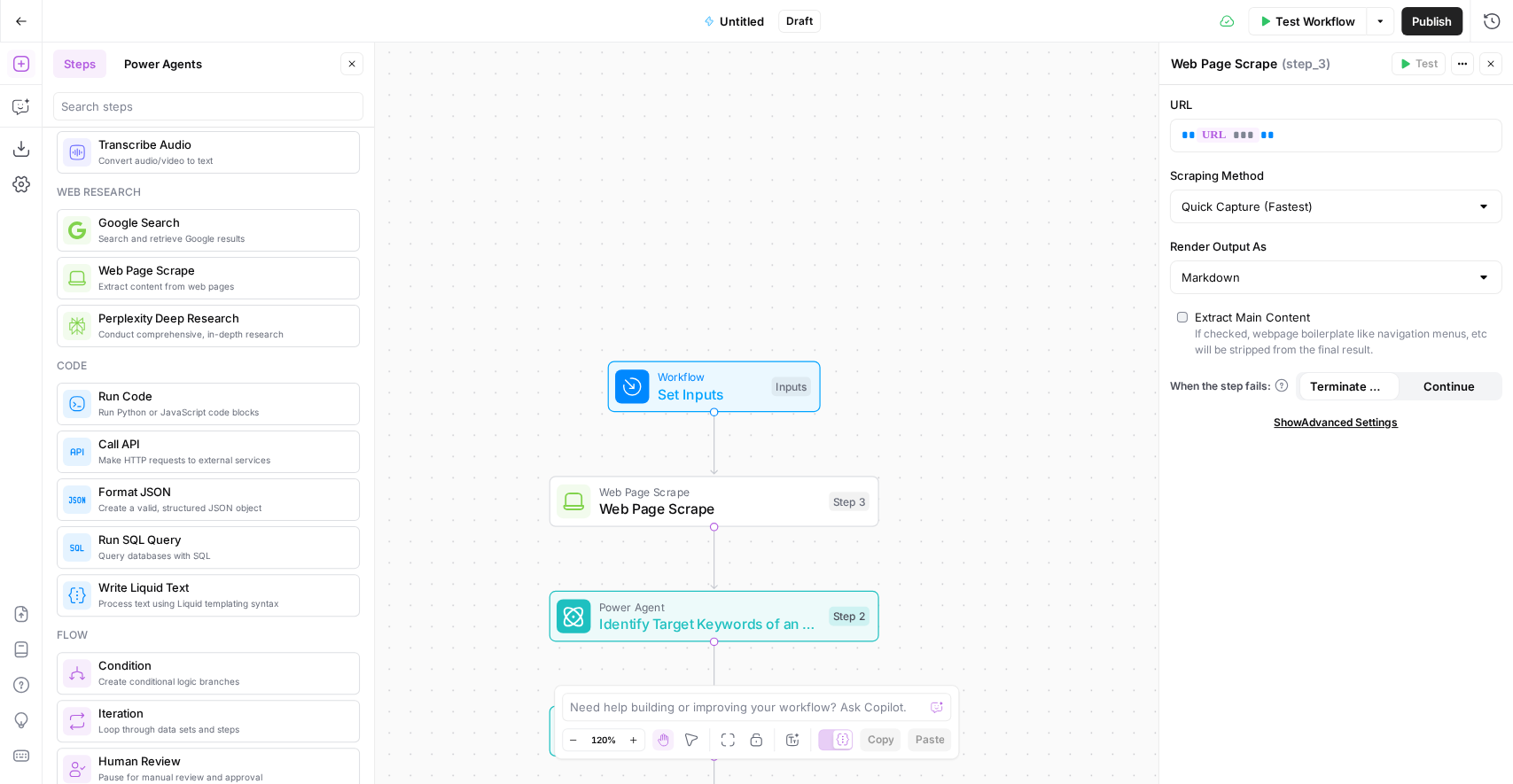 click on "Identify Target Keywords of an Article" at bounding box center [710, 624] 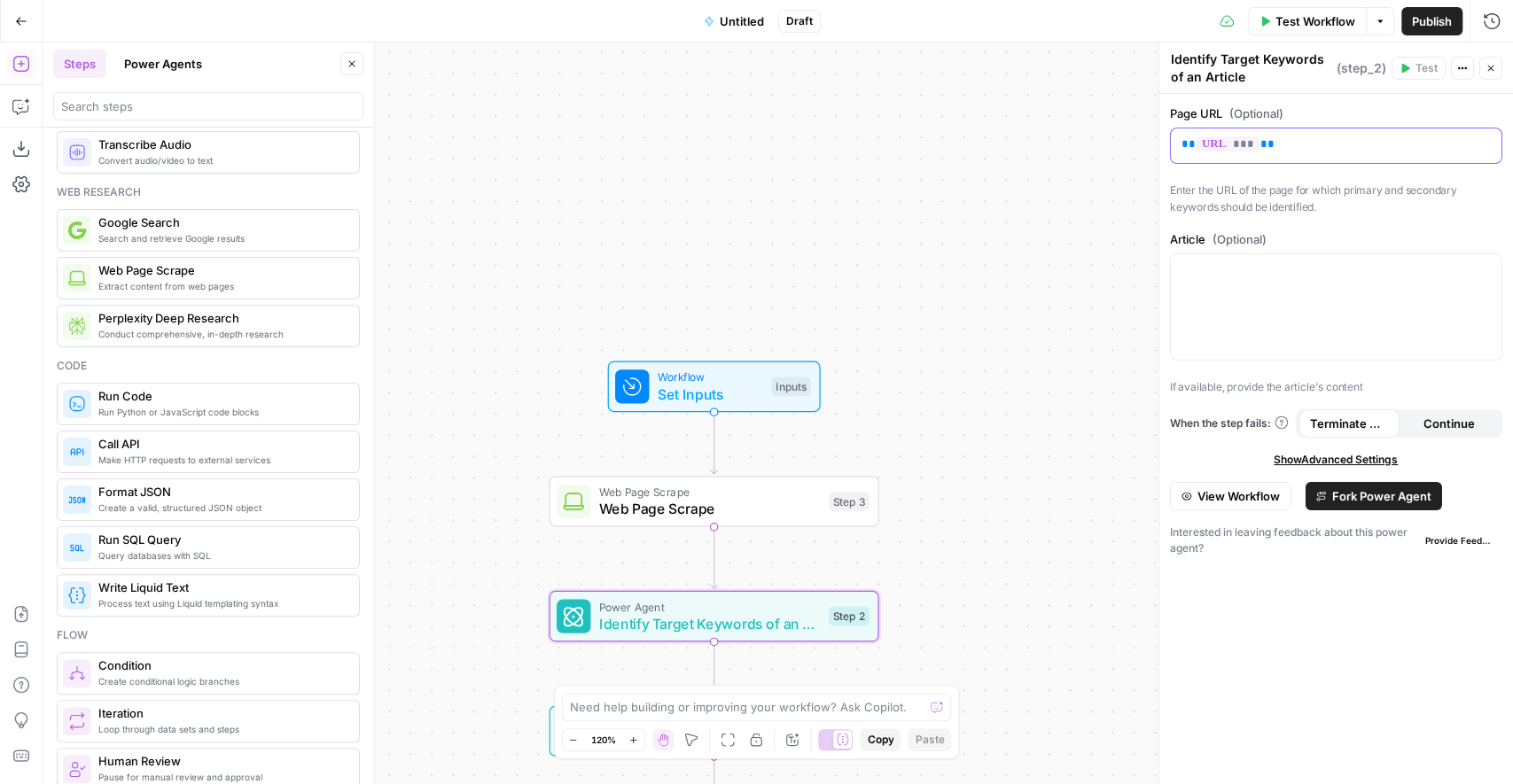 click on "** *** **" at bounding box center (1336, 145) 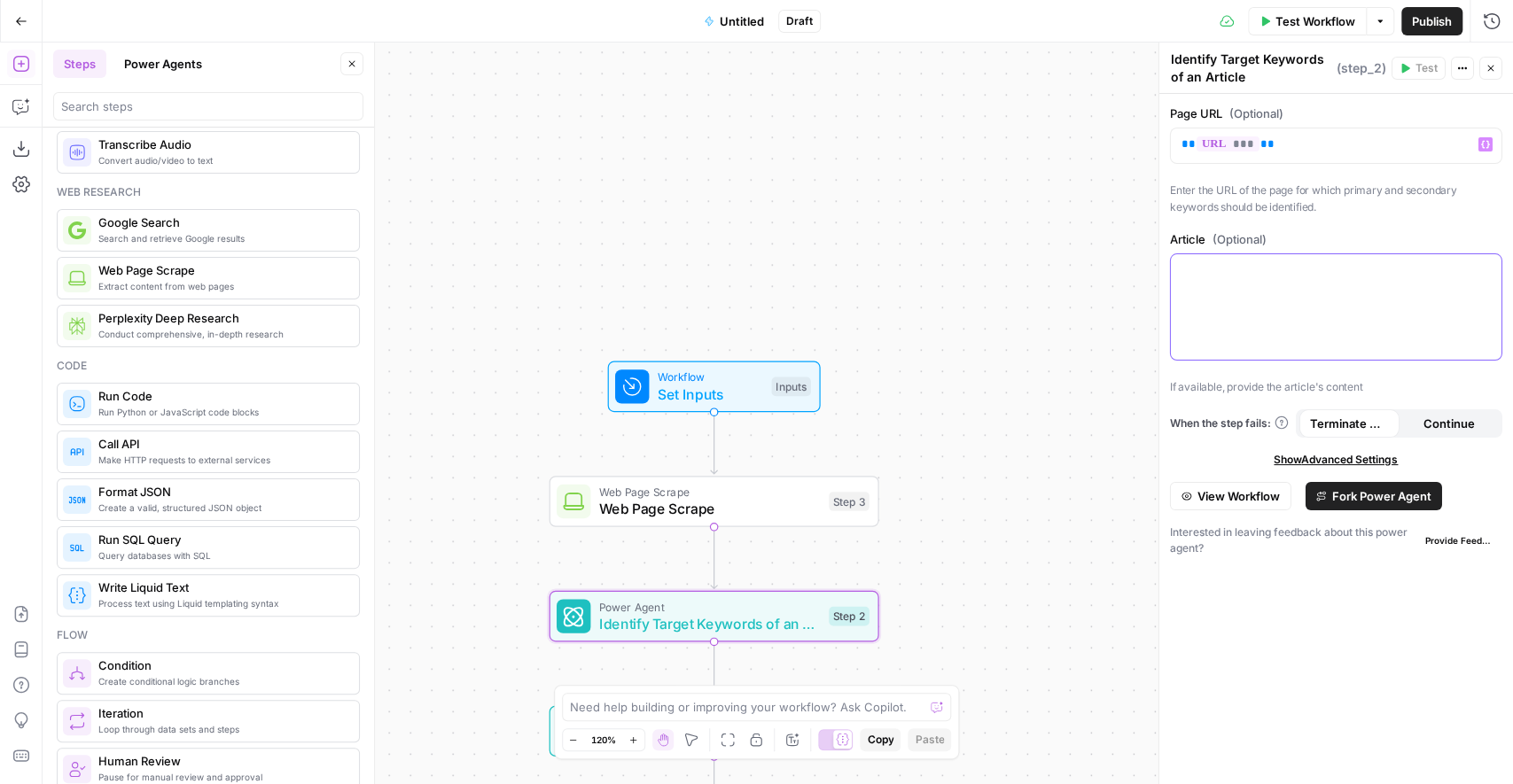 click at bounding box center [1336, 307] 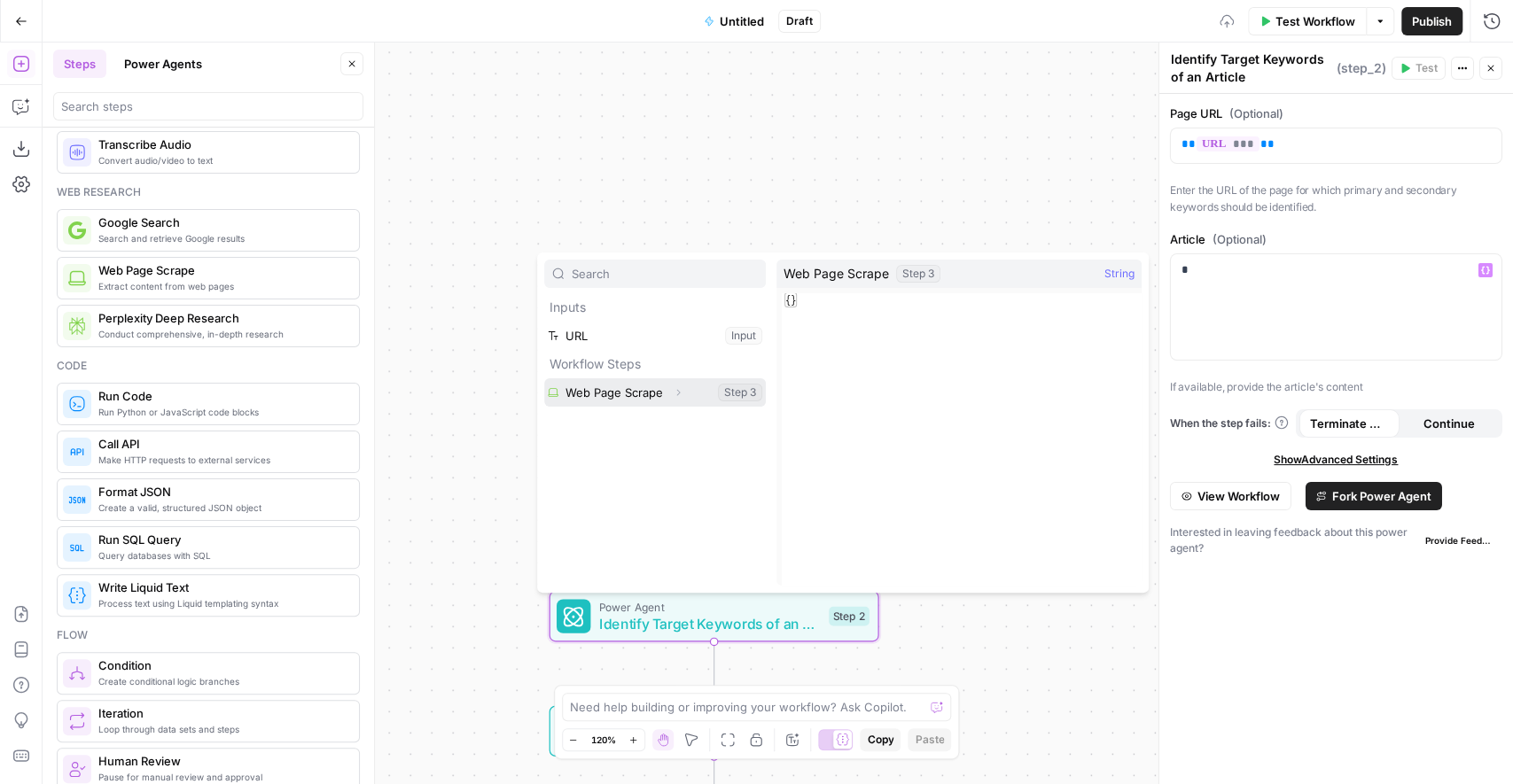 click at bounding box center (655, 392) 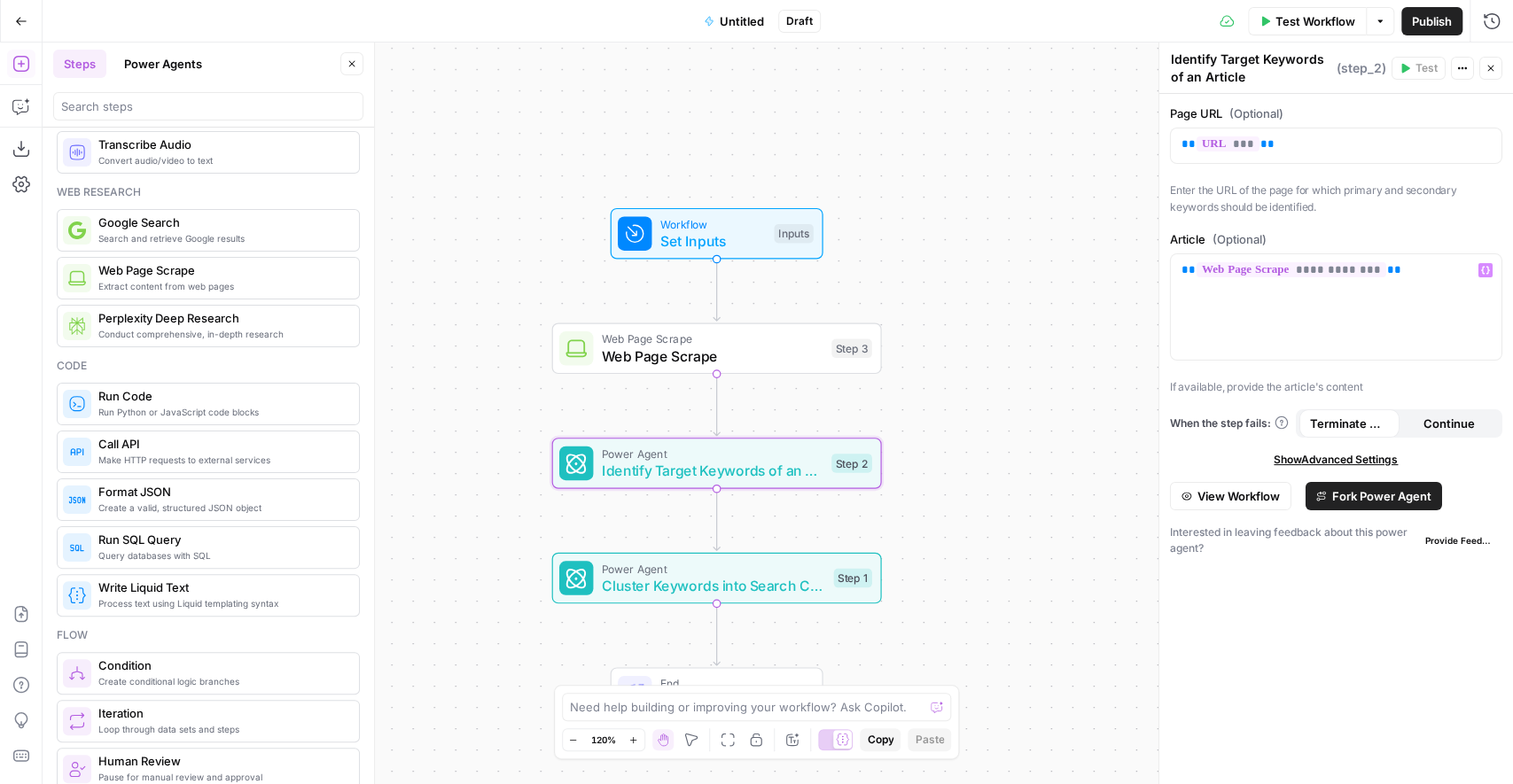 click on "Cluster Keywords into Search Clusters" at bounding box center (714, 586) 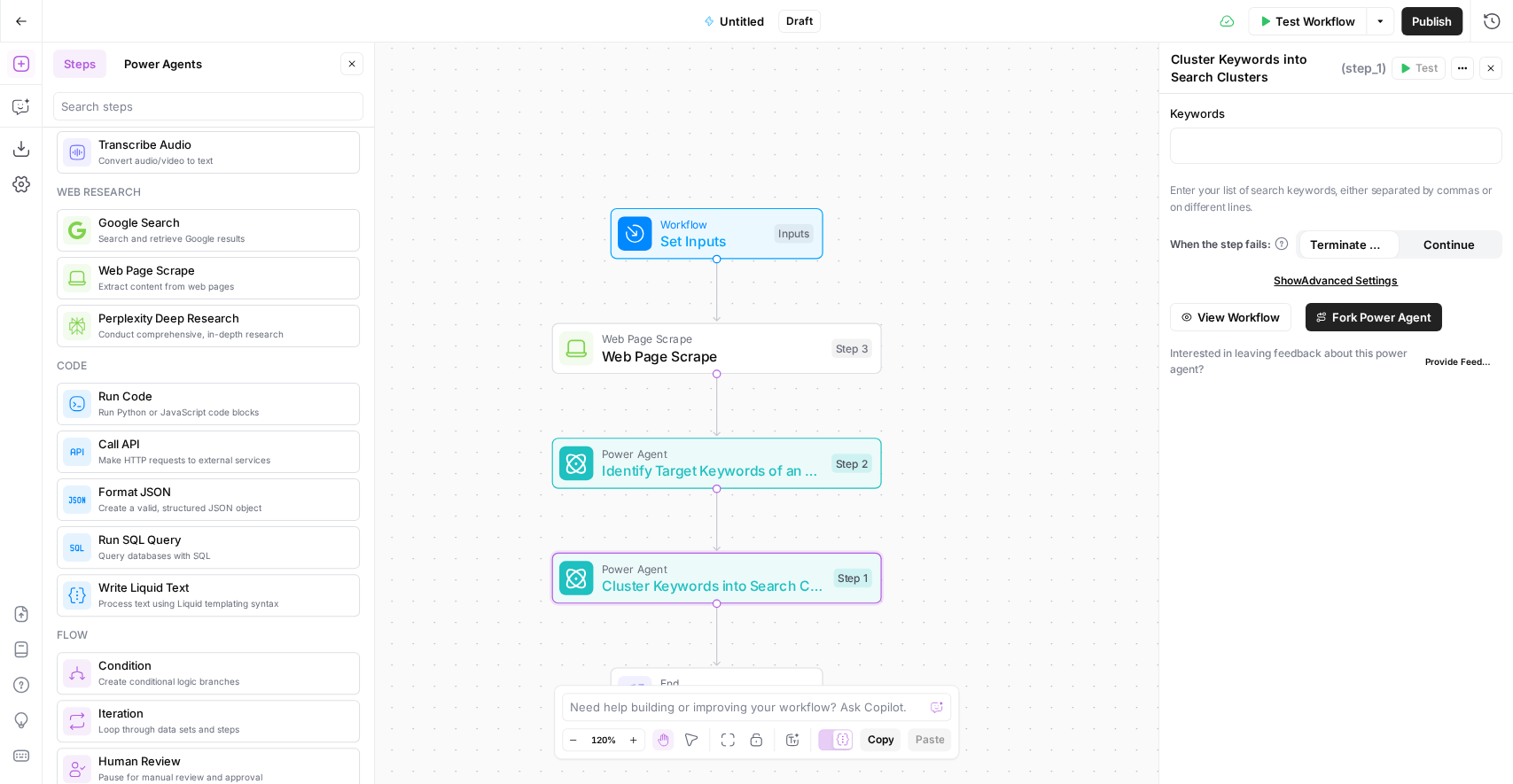 click on "Identify Target Keywords of an Article" at bounding box center (713, 470) 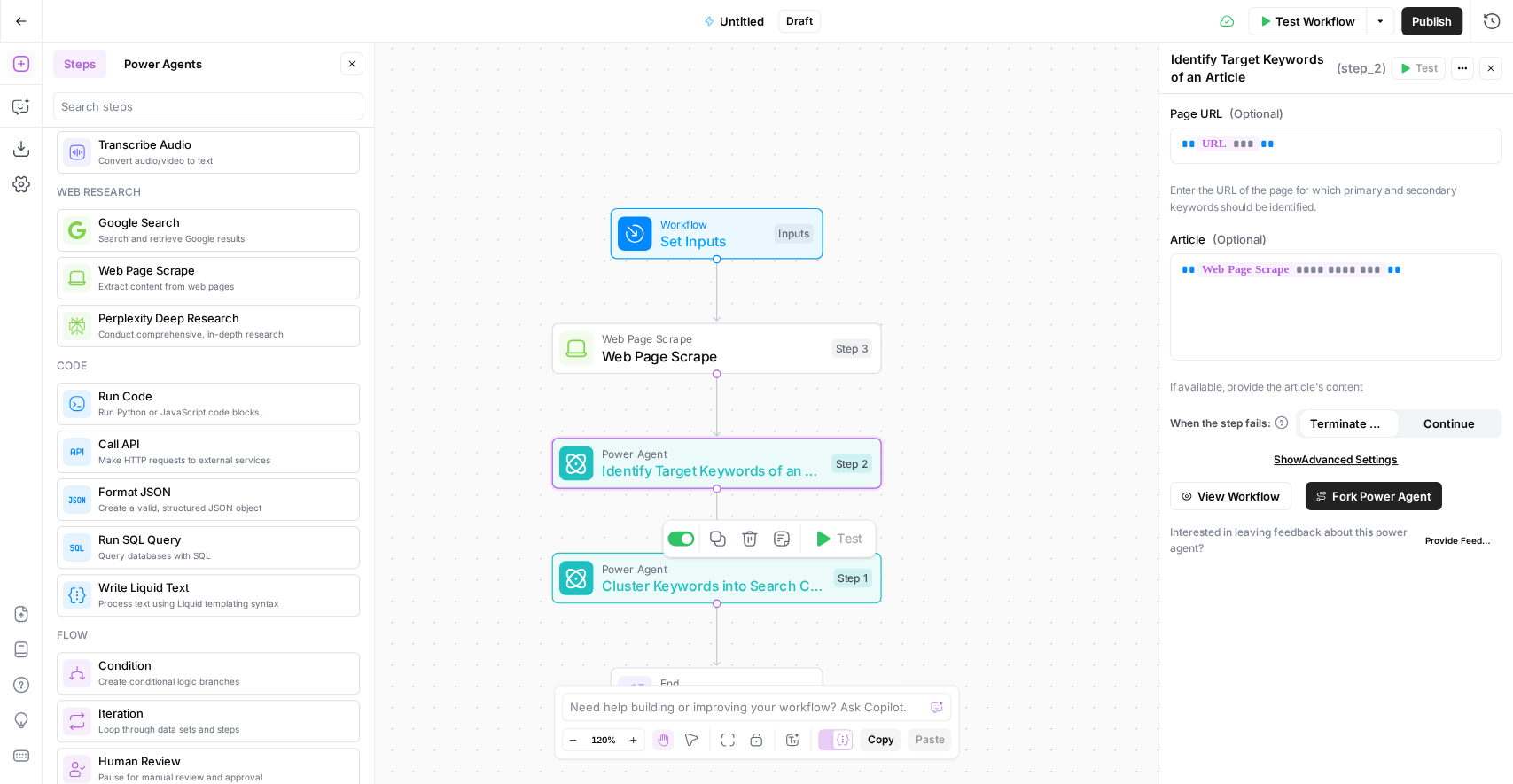 click on "Power Agent" at bounding box center [714, 568] 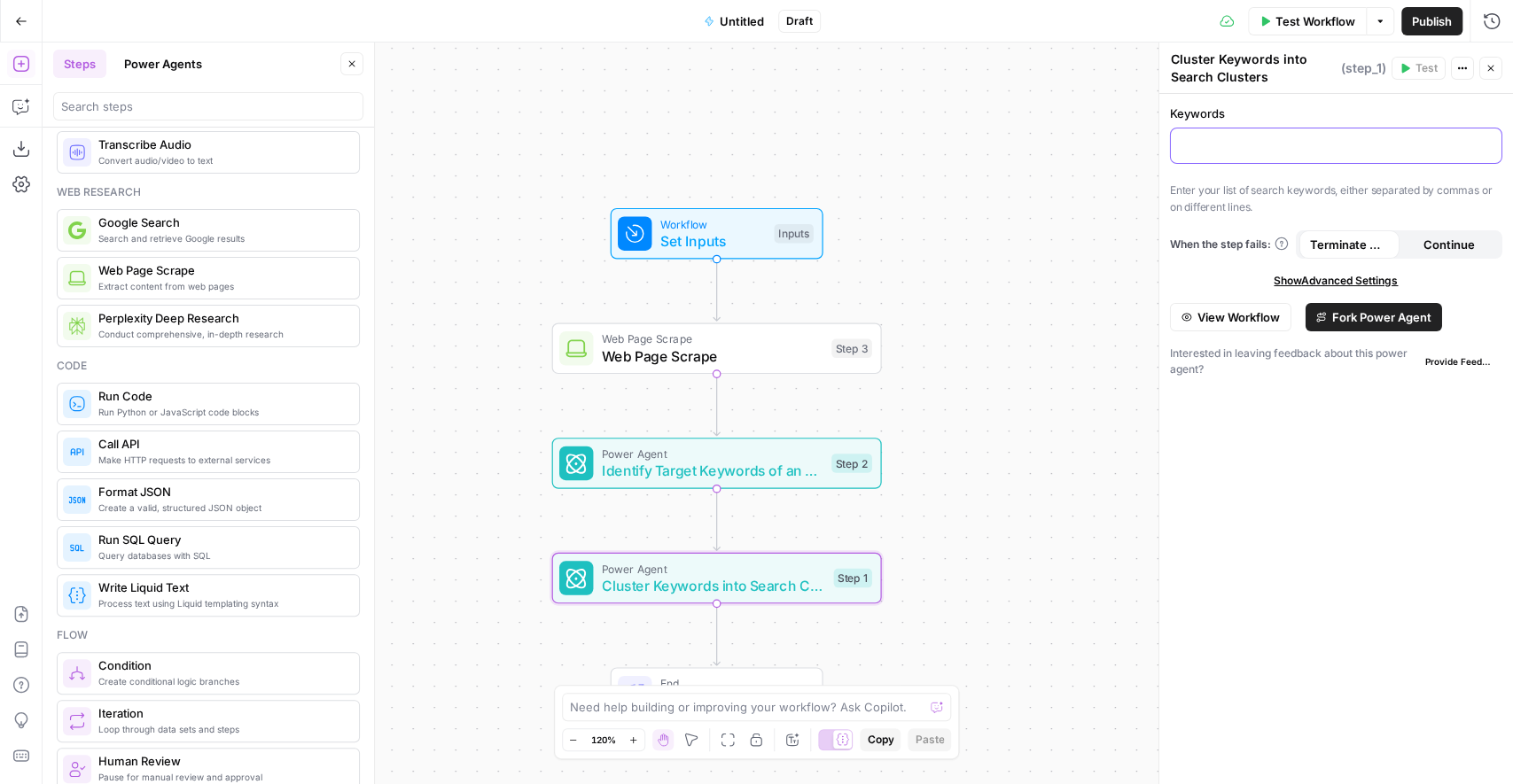click at bounding box center [1336, 144] 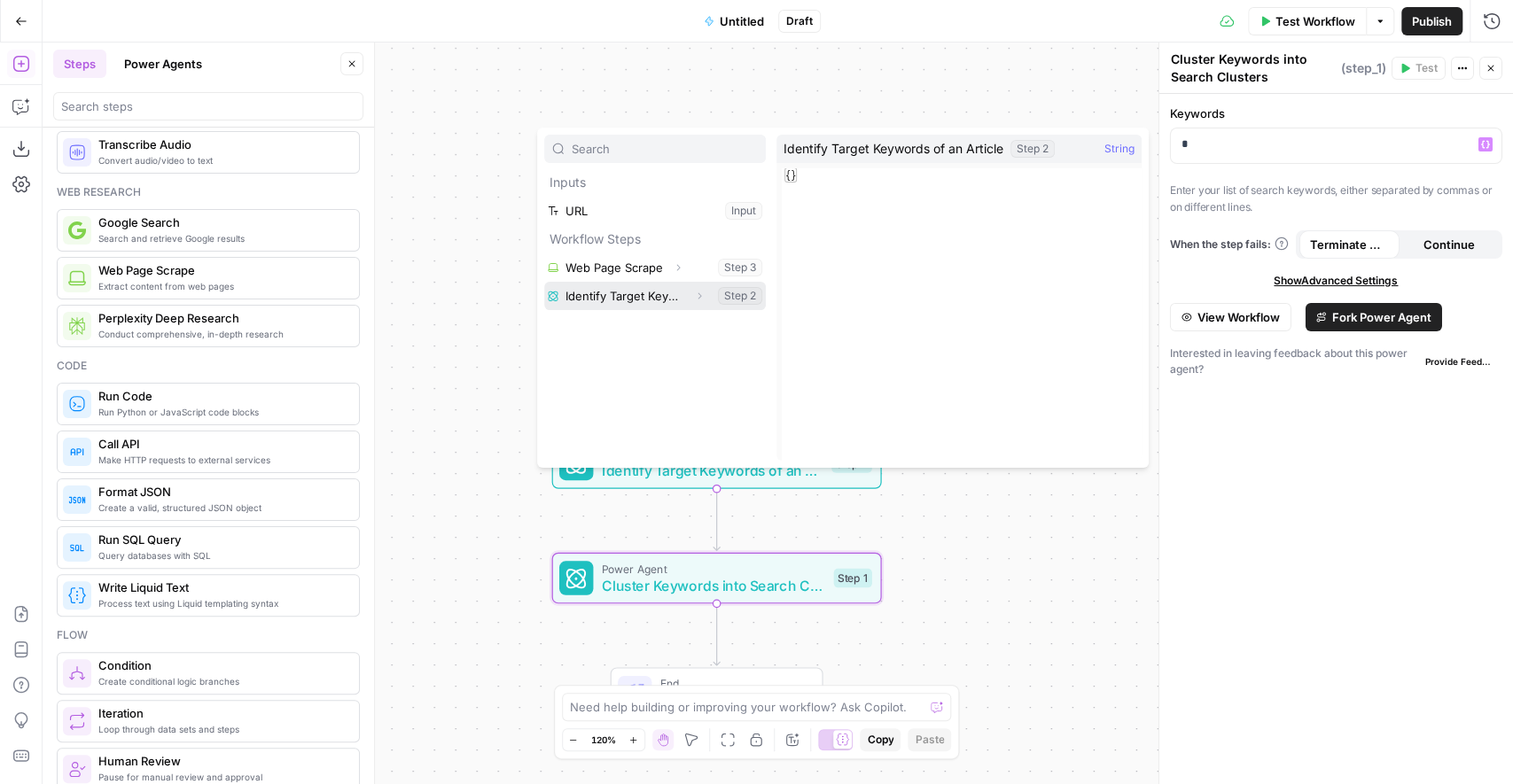 click at bounding box center (655, 296) 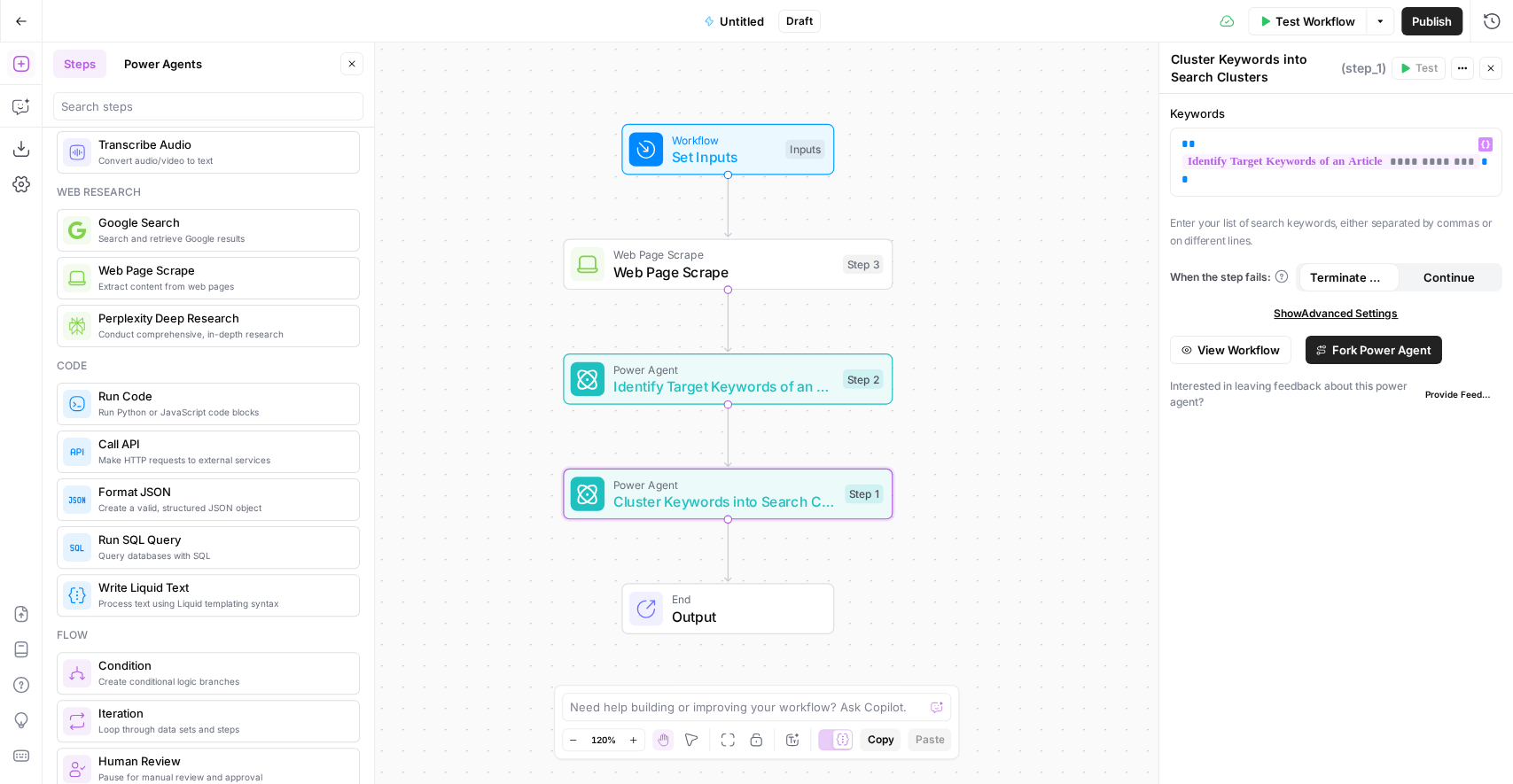 click on "Power Agents" at bounding box center (163, 64) 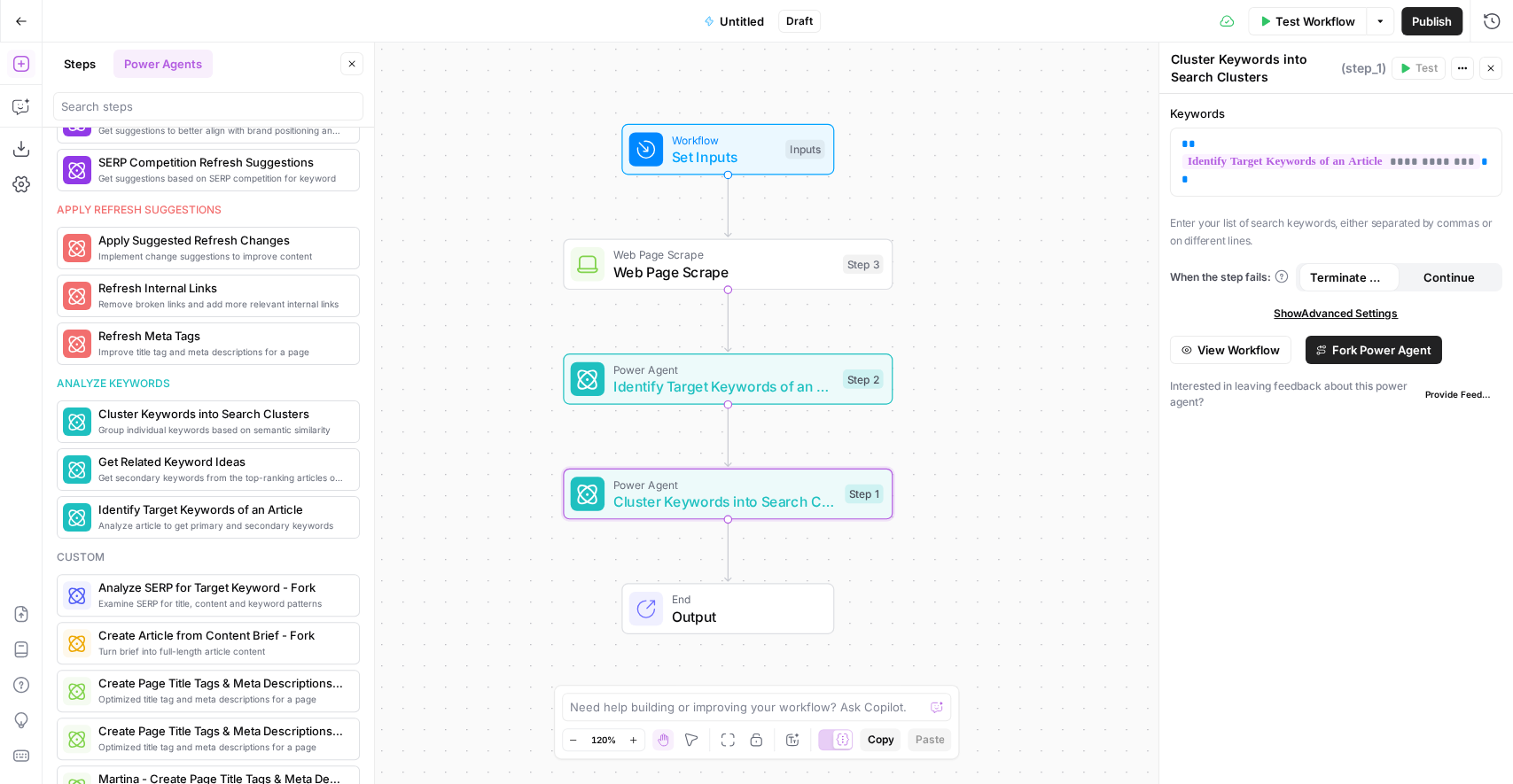 scroll, scrollTop: 863, scrollLeft: 0, axis: vertical 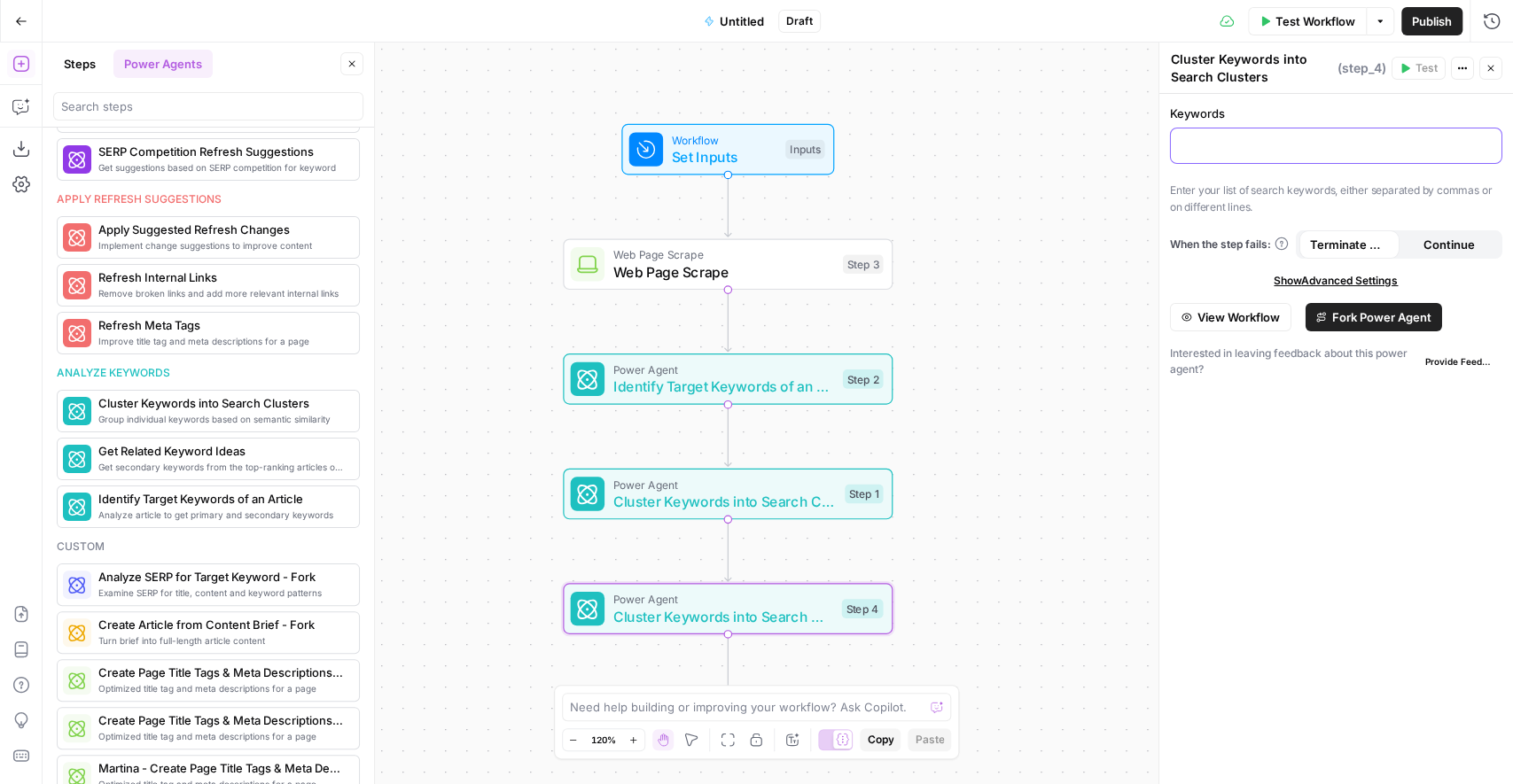 click at bounding box center (1336, 144) 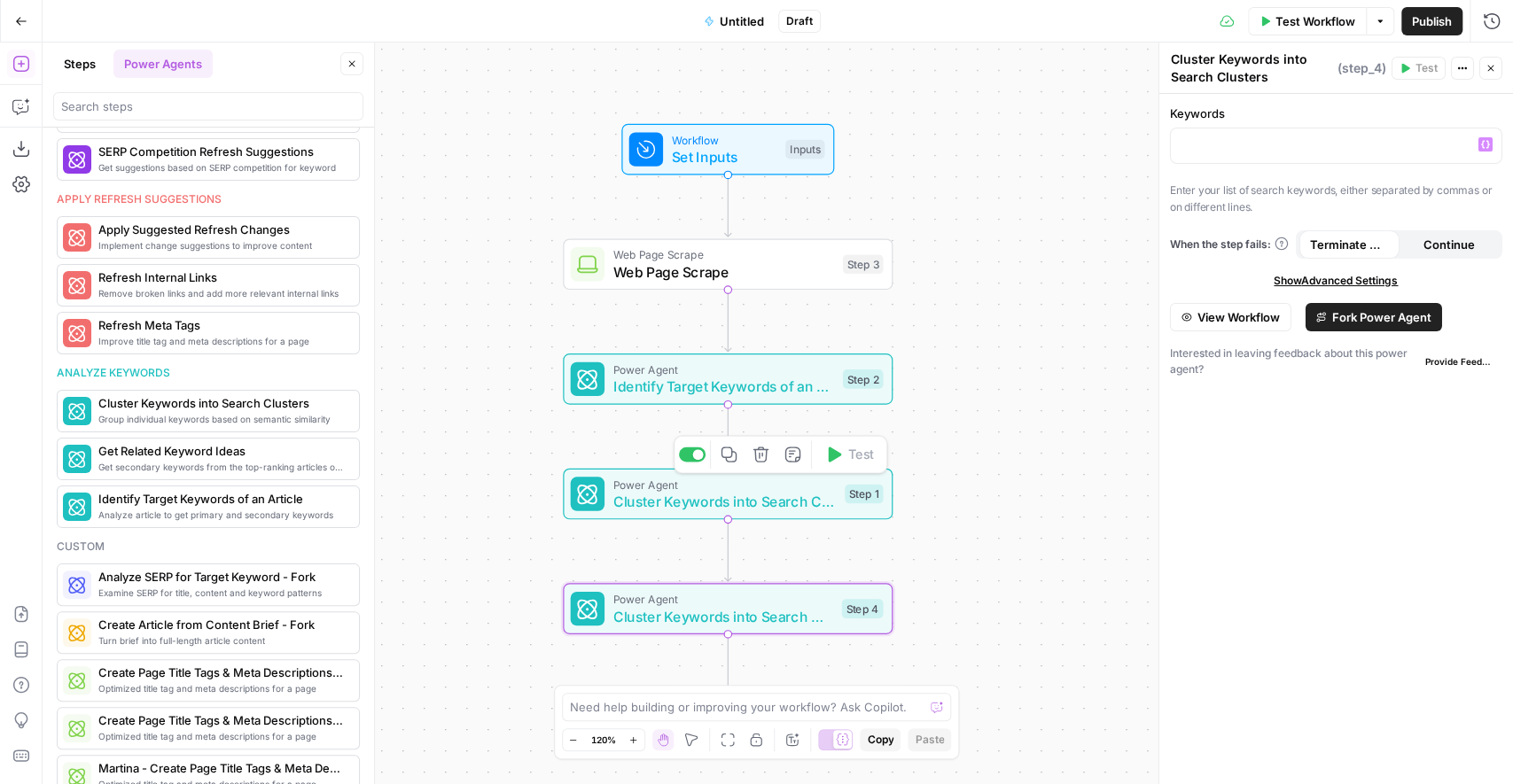 click on "Cluster Keywords into Search Clusters" at bounding box center (725, 501) 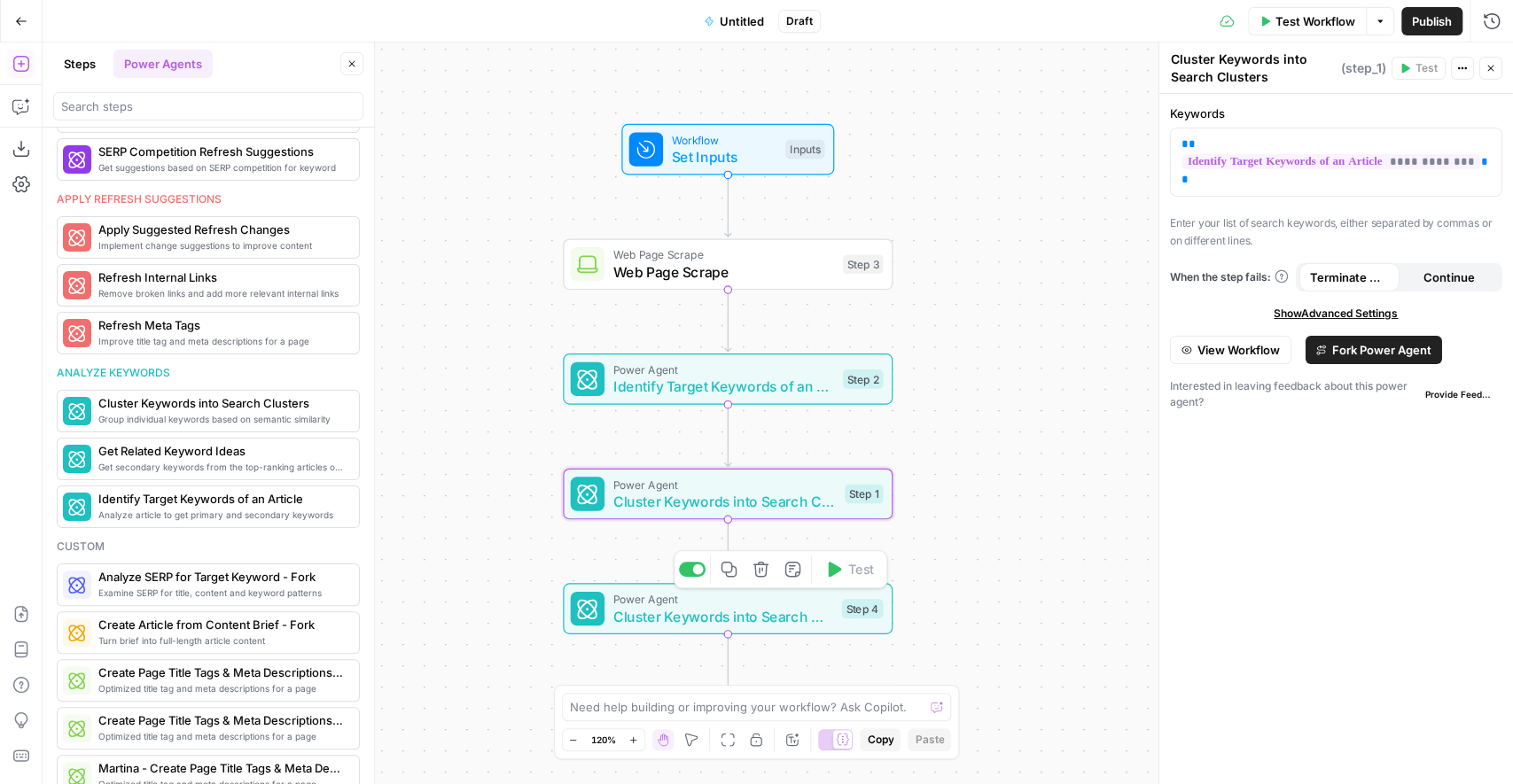 click 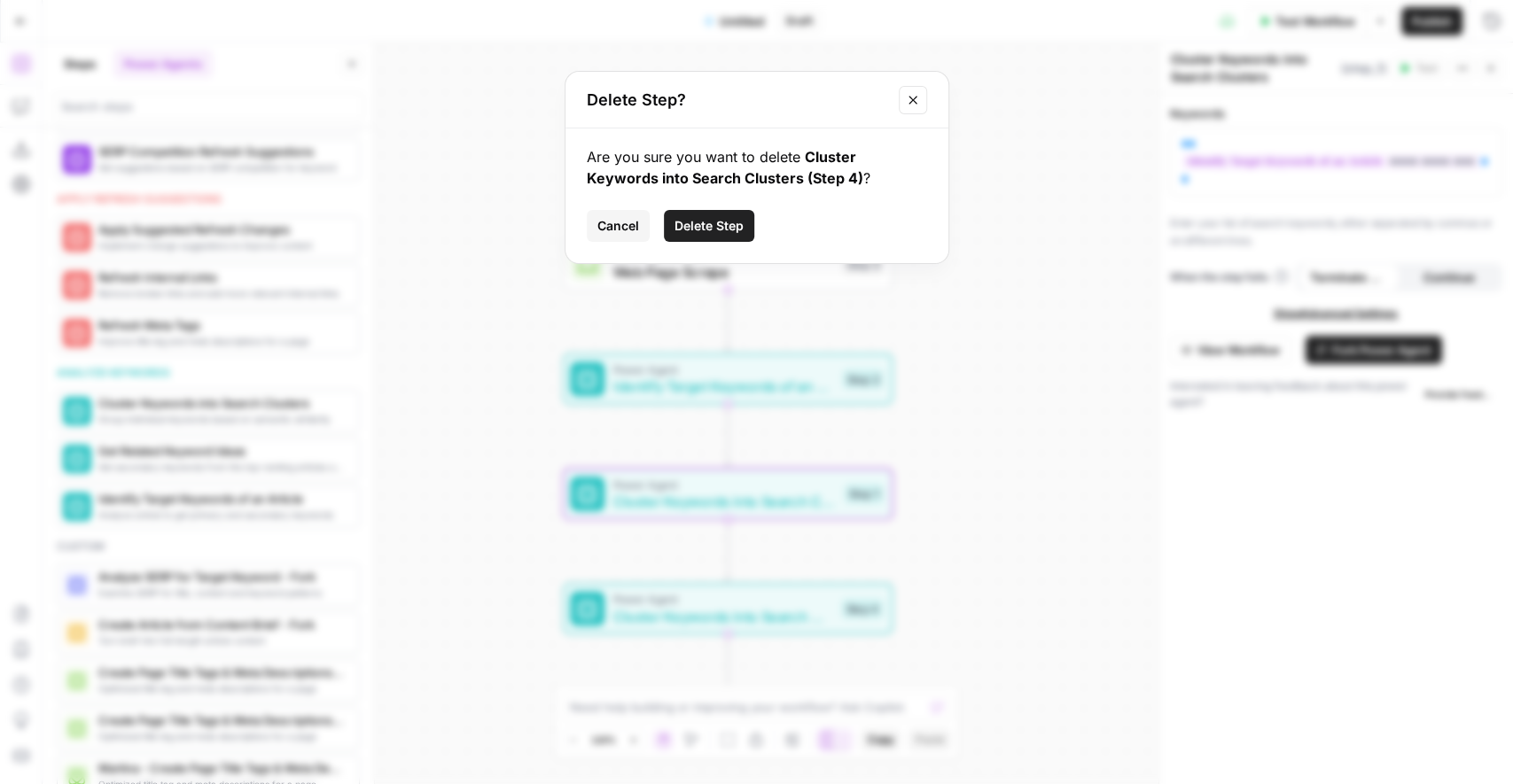 click on "Delete Step" at bounding box center (709, 226) 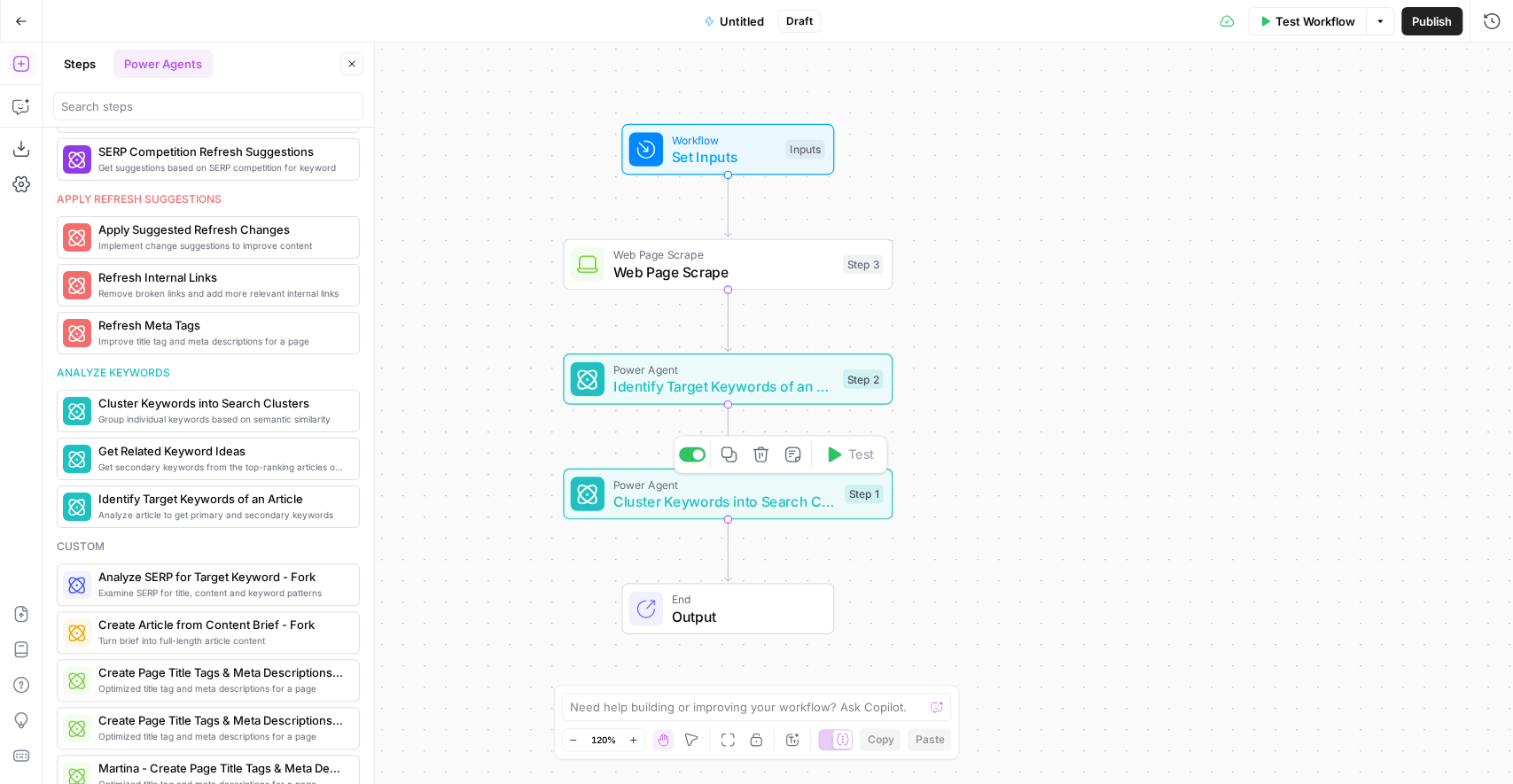 click on "Cluster Keywords into Search Clusters" at bounding box center (725, 501) 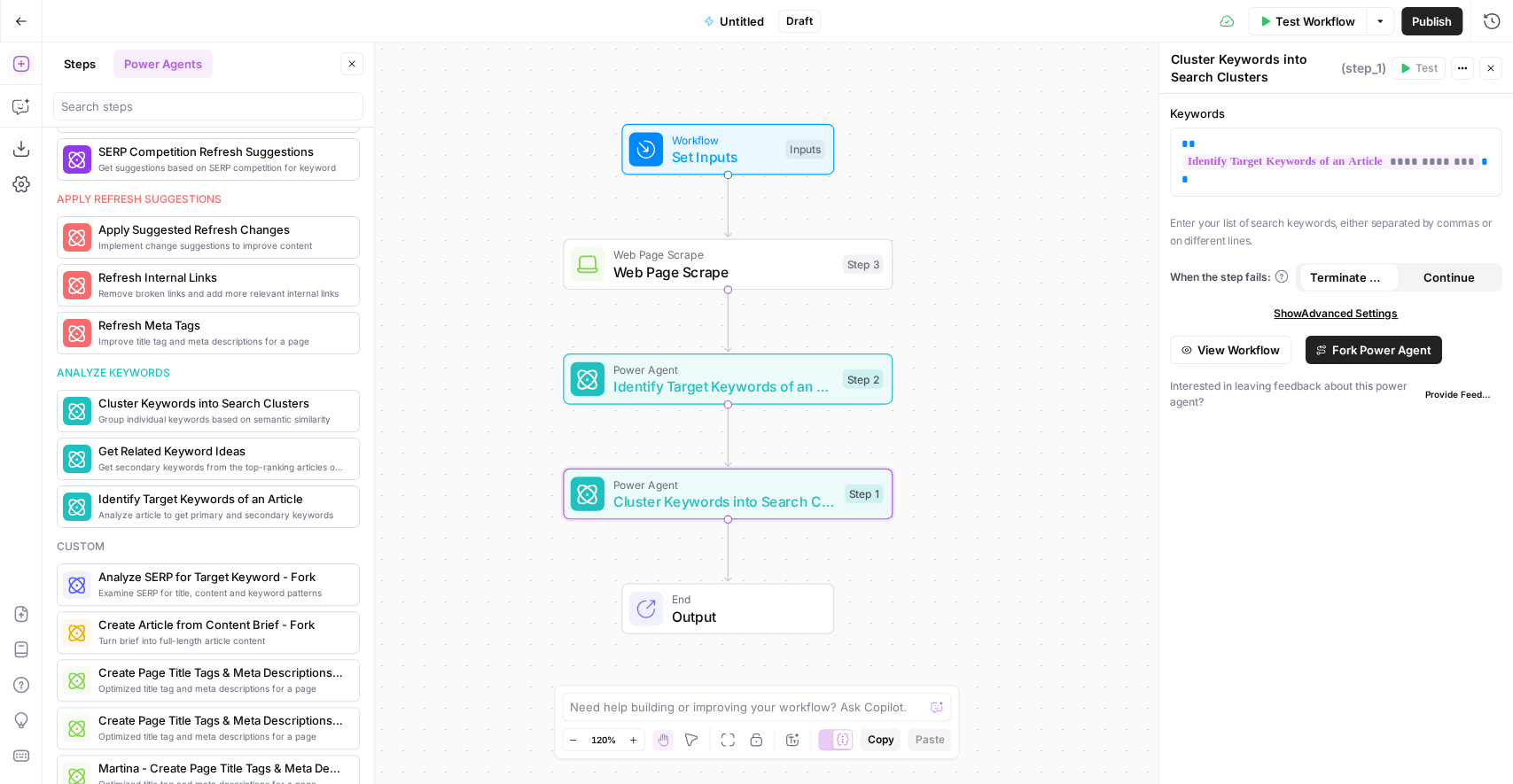 click on "Output" at bounding box center [744, 616] 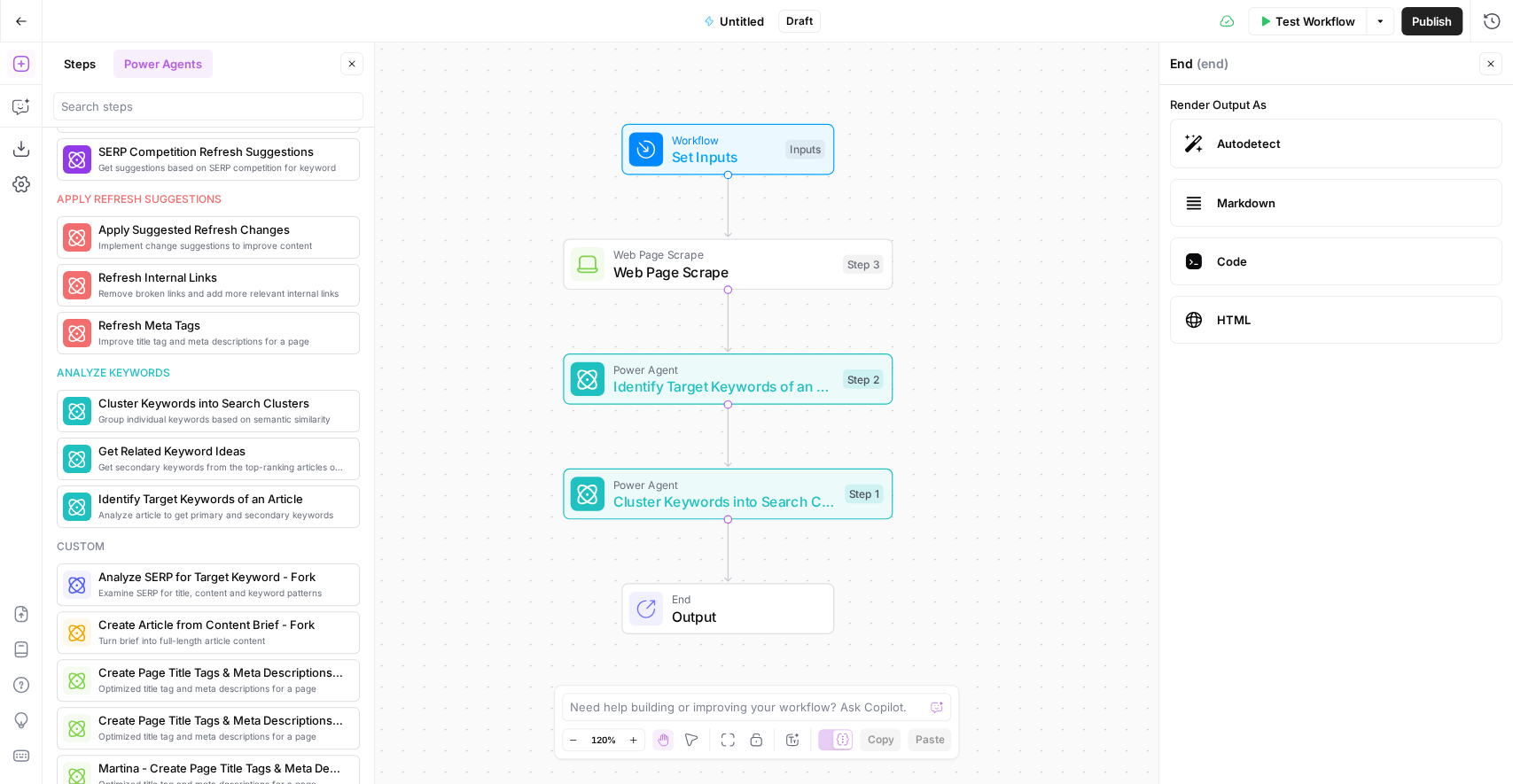 click on "Set Inputs" at bounding box center (724, 157) 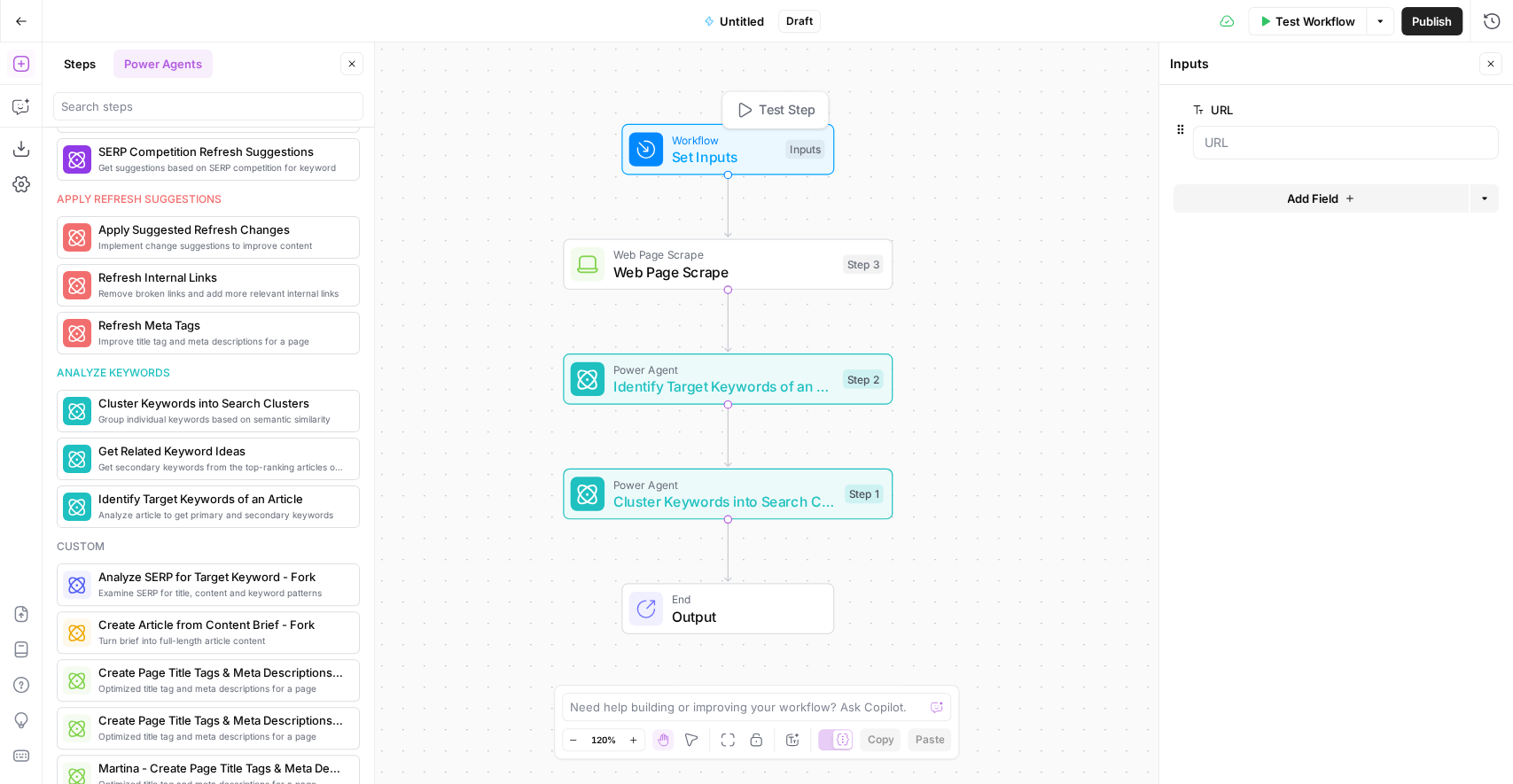 click on "Test Step" at bounding box center [787, 110] 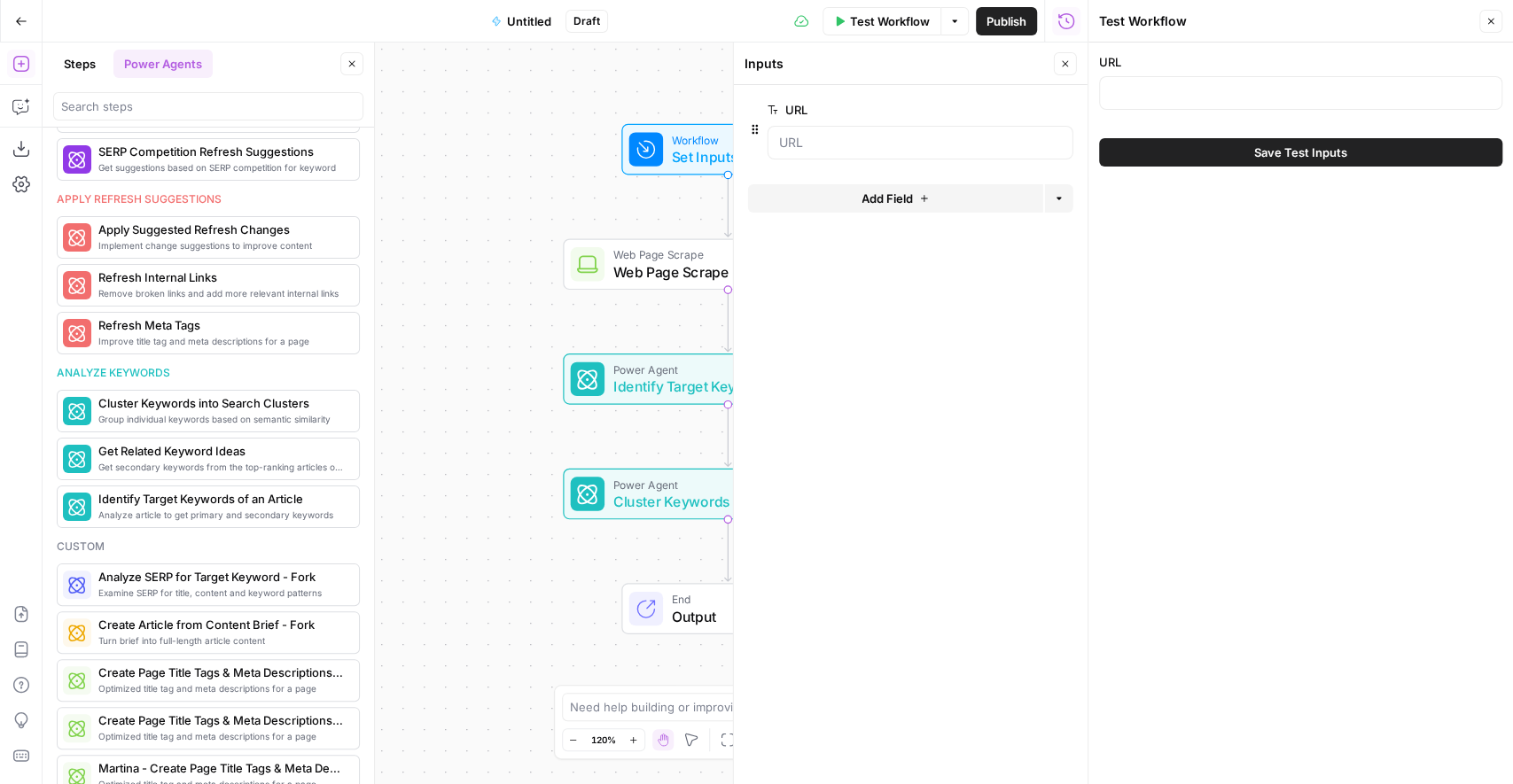 click at bounding box center [1300, 93] 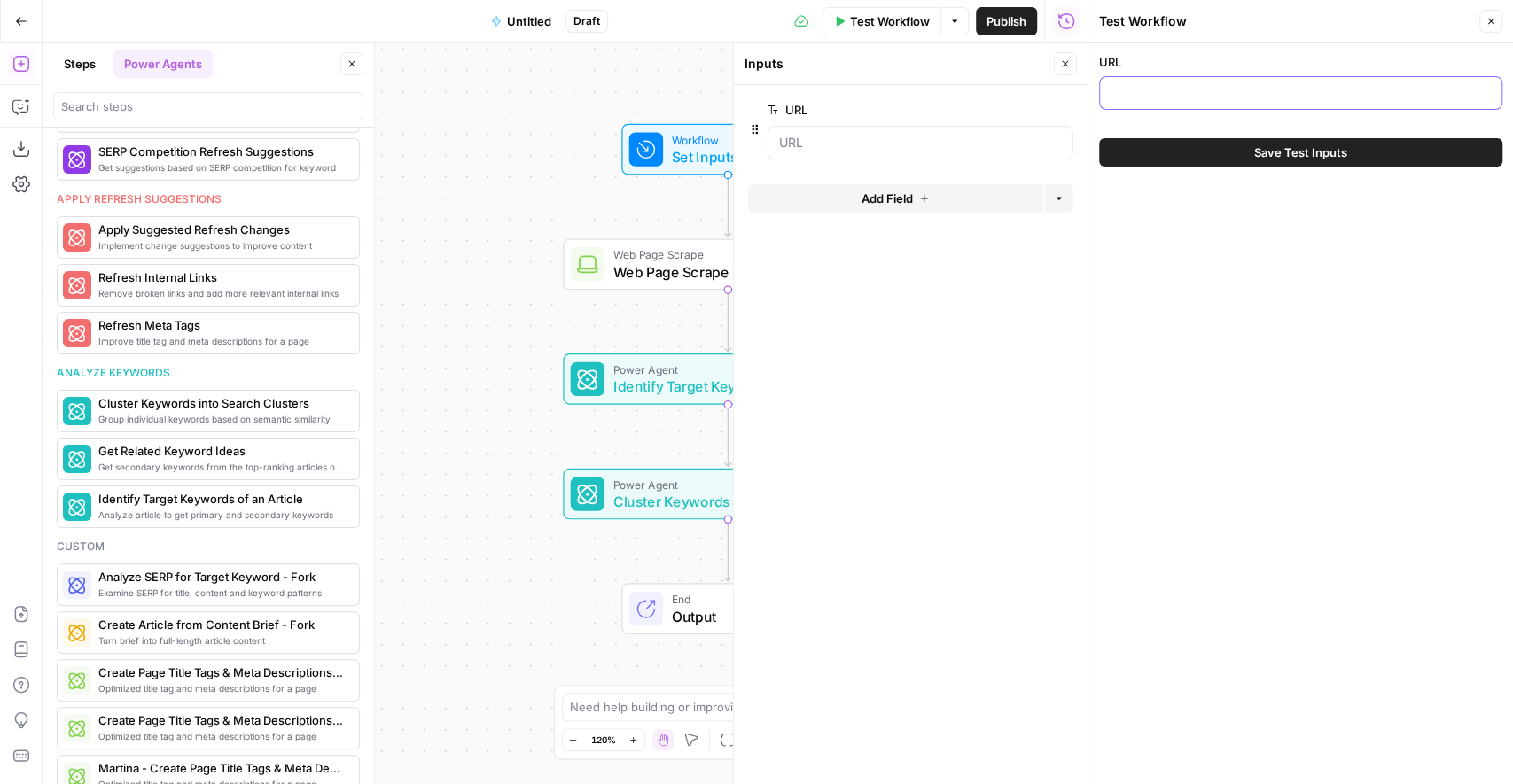 paste on "https://amplitude.com/blog/causation-correlation" 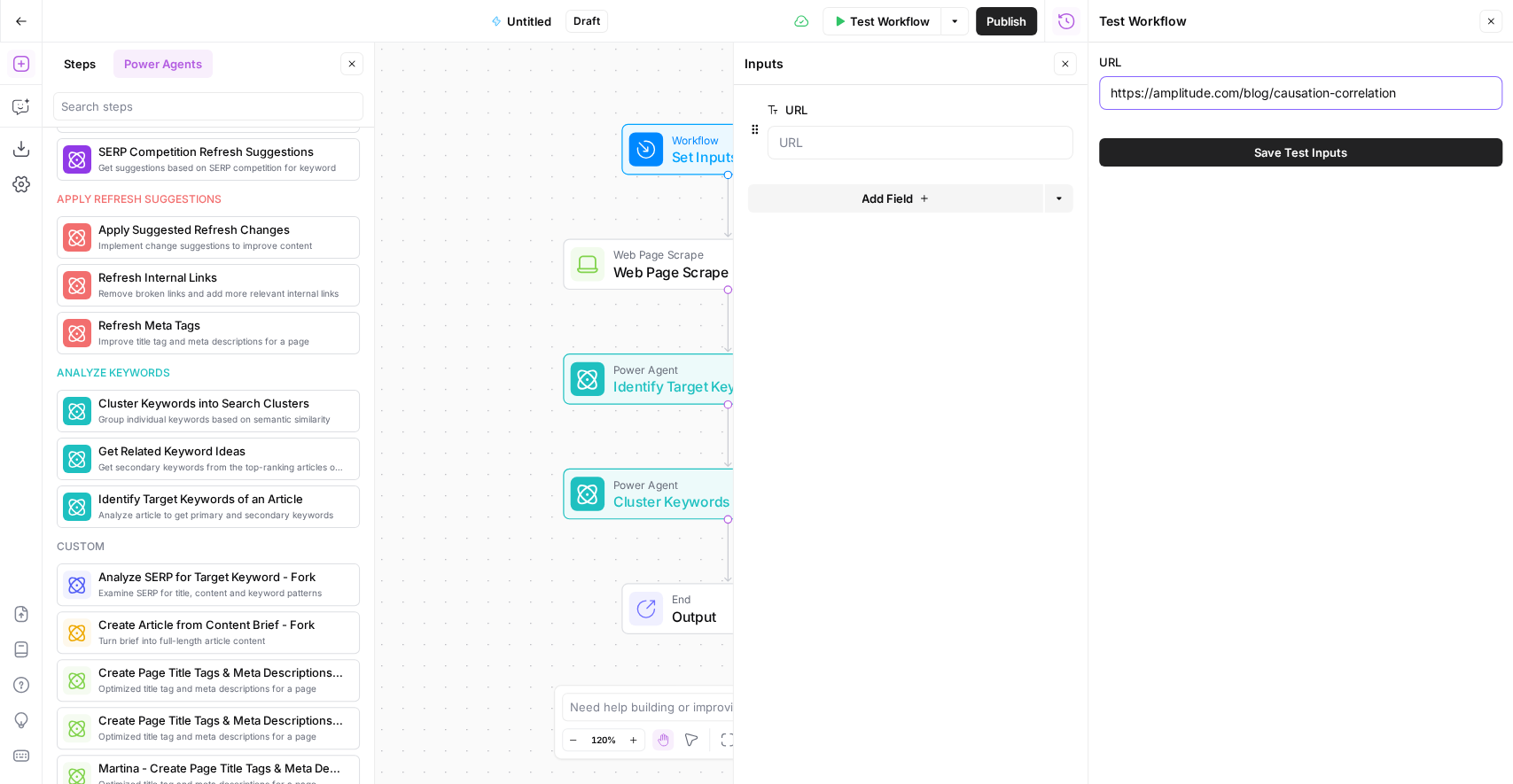 type on "https://amplitude.com/blog/causation-correlation" 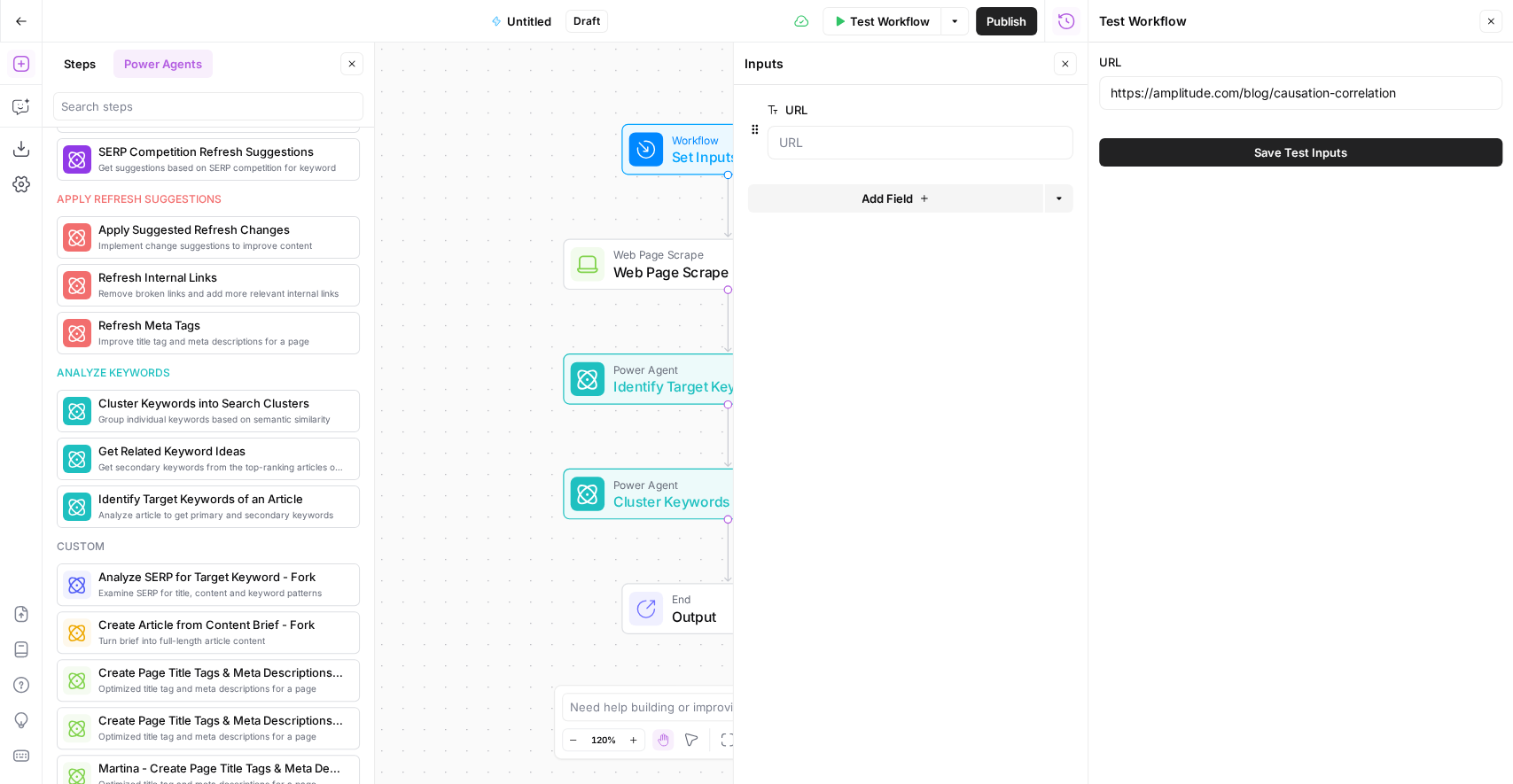 click on "Save Test Inputs" at bounding box center (1300, 152) 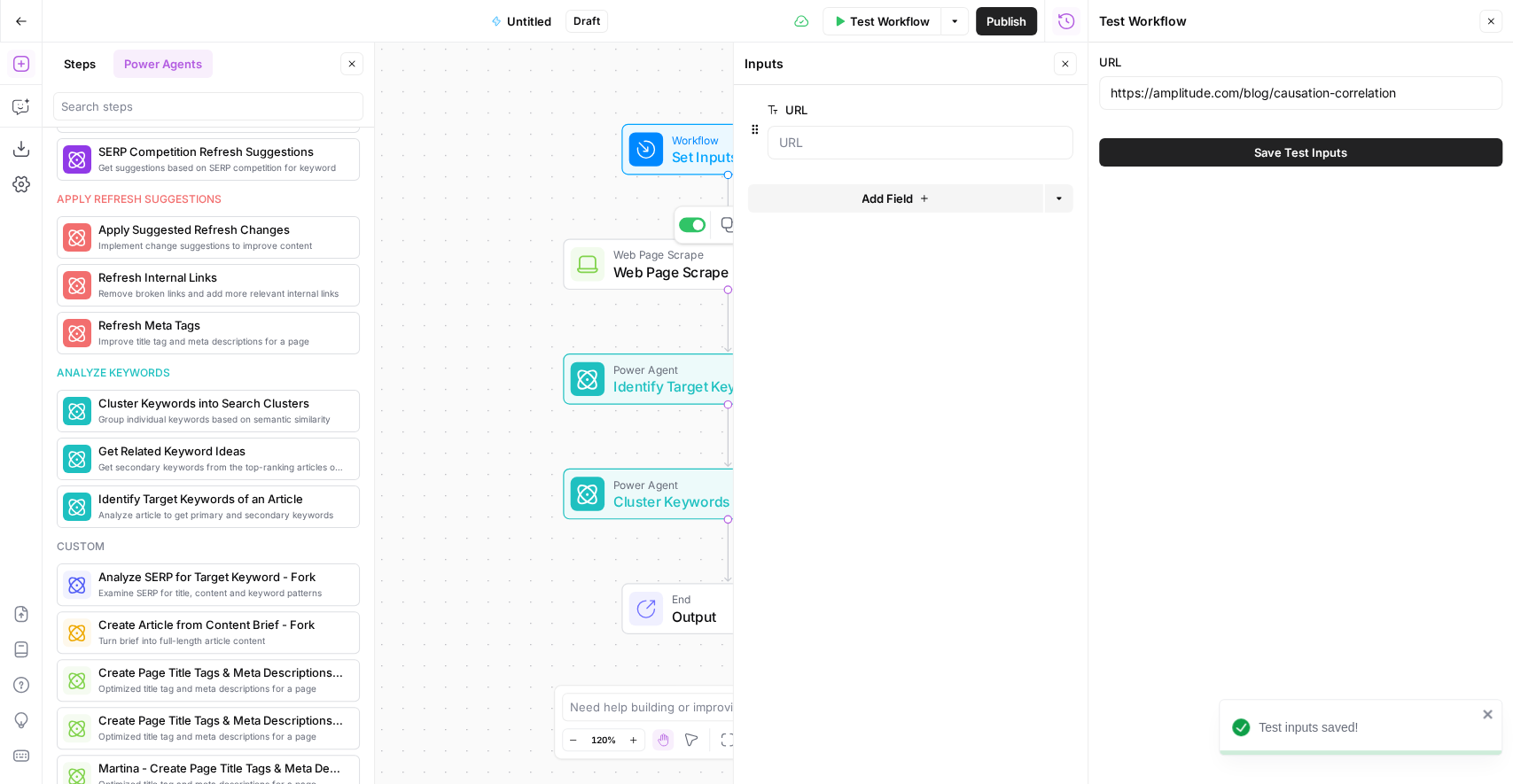 click on "Web Page Scrape" at bounding box center [724, 272] 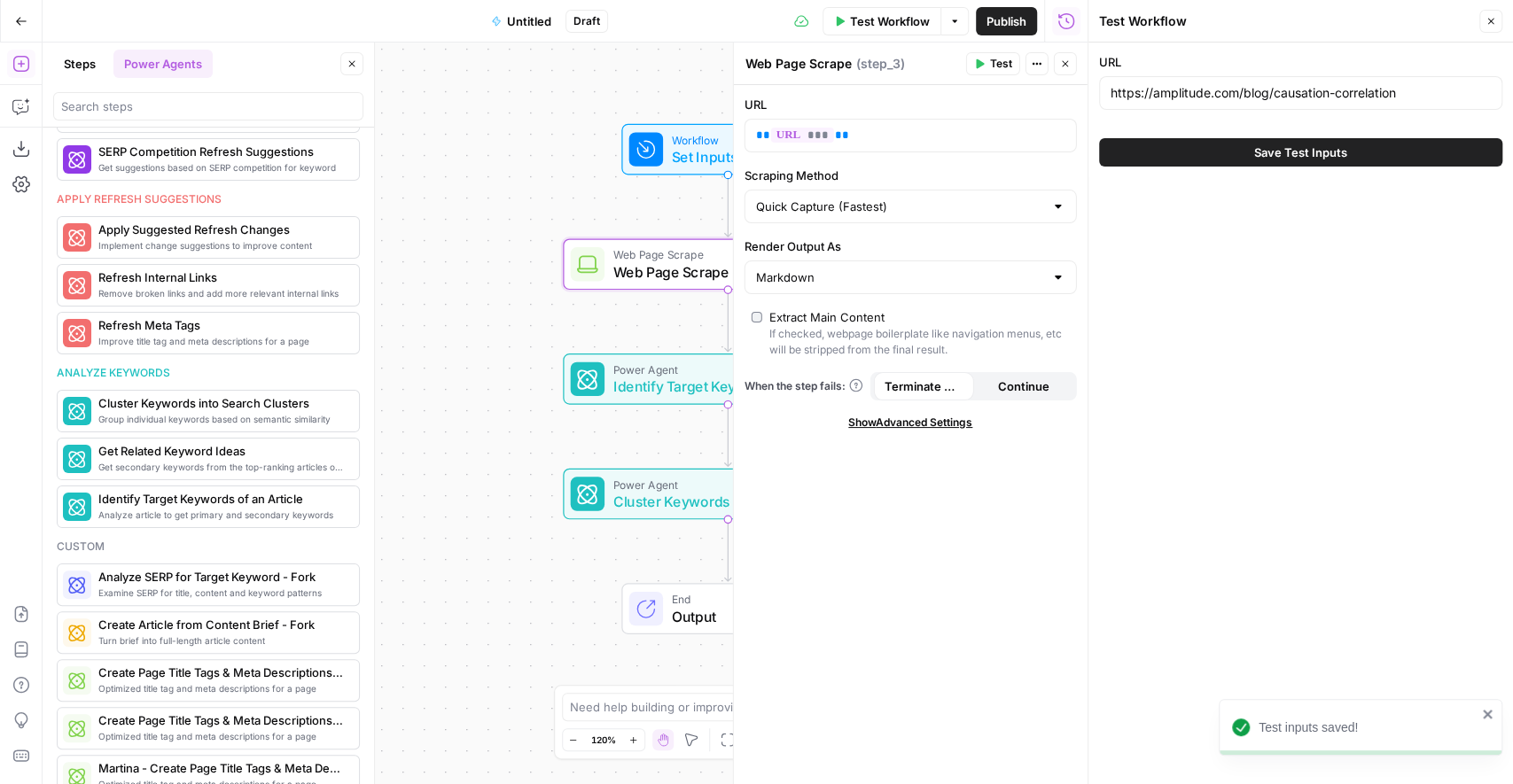 click on "Close" at bounding box center (1491, 21) 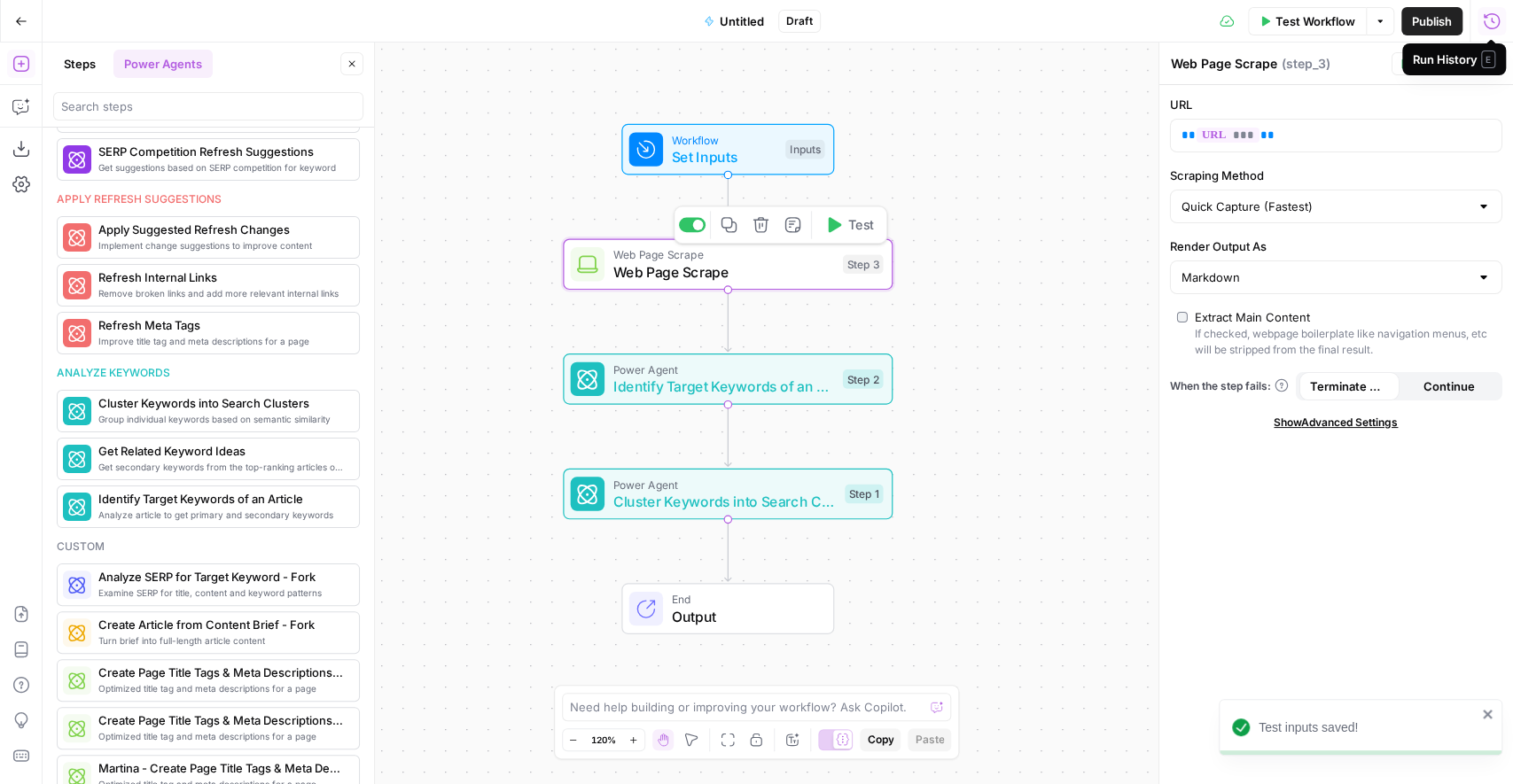 click on "Test" at bounding box center (849, 224) 